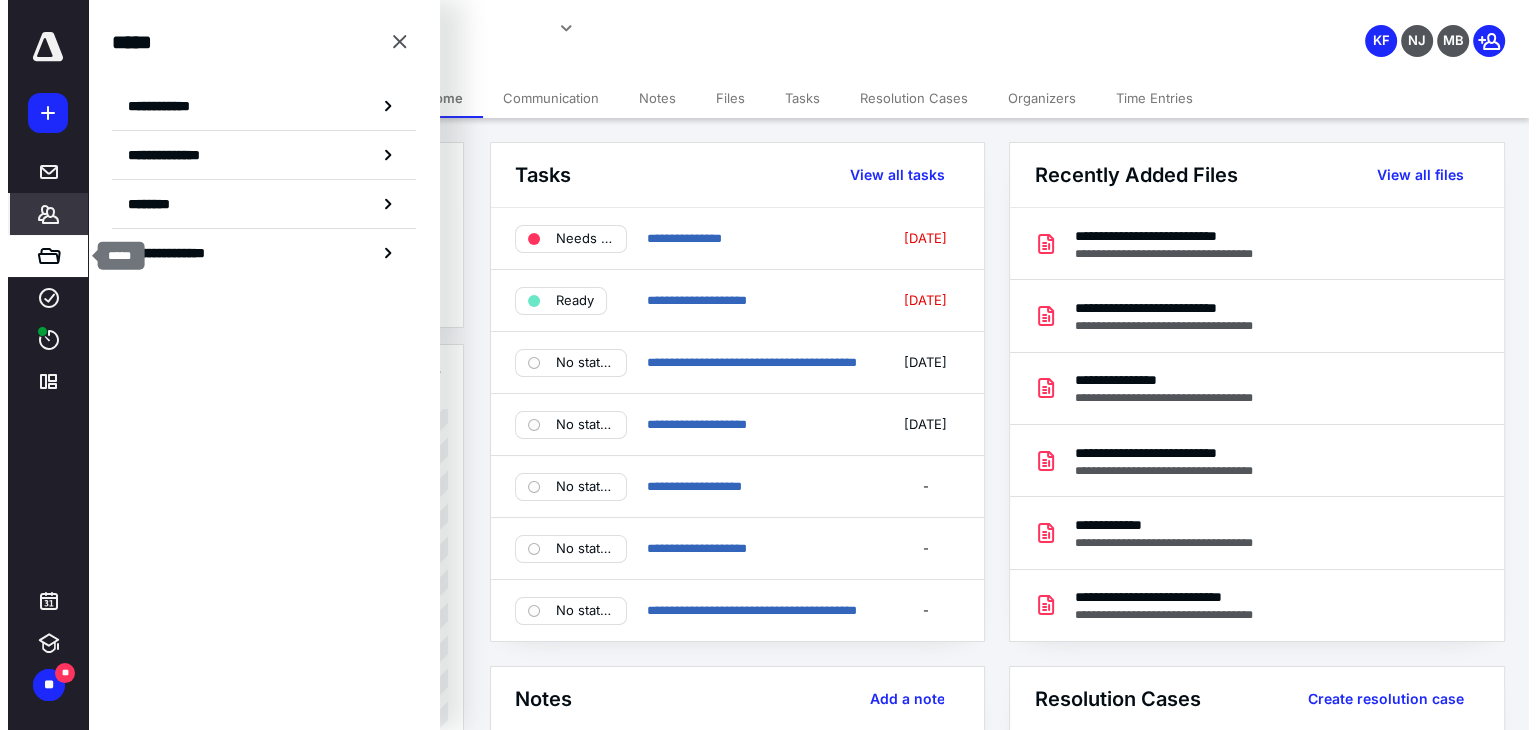 scroll, scrollTop: 0, scrollLeft: 0, axis: both 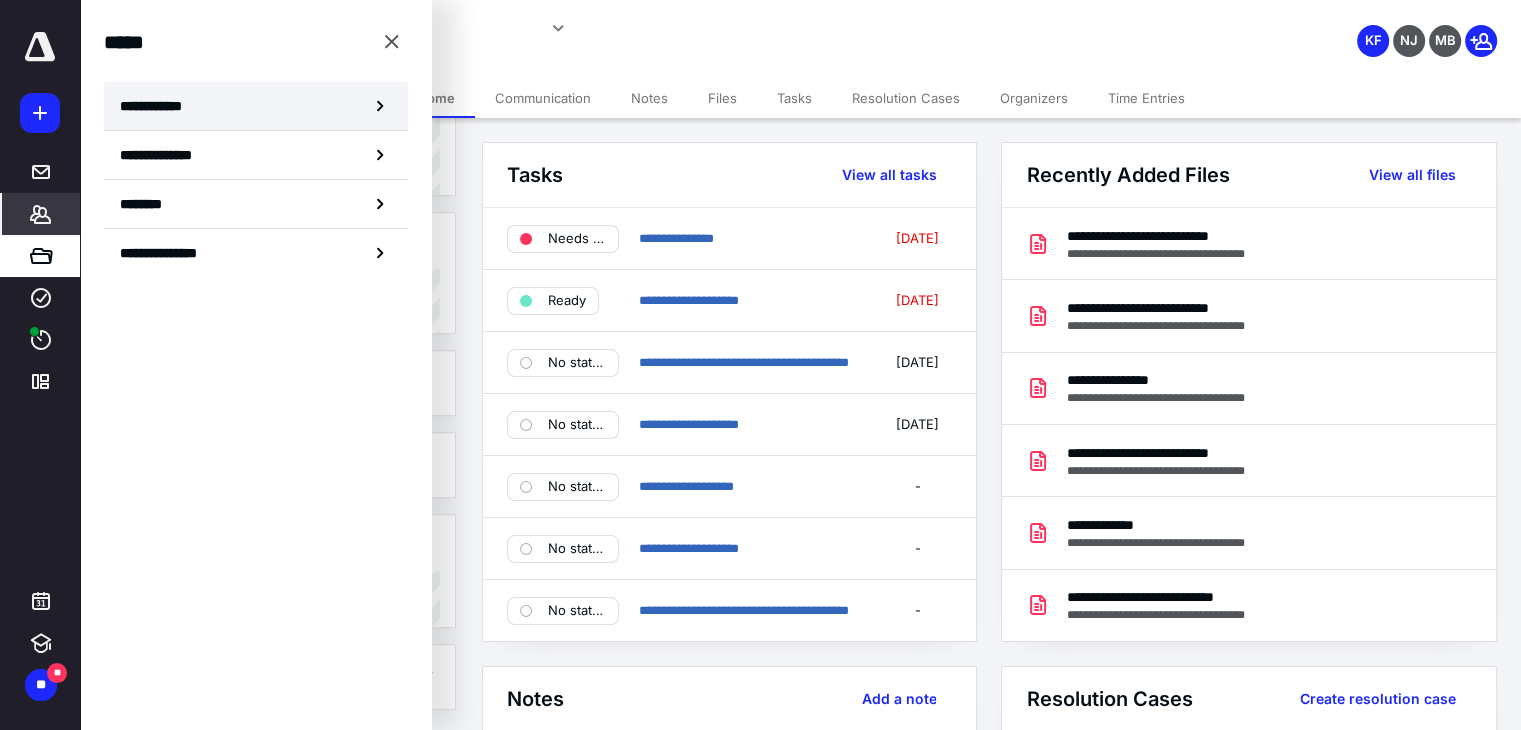 click on "**********" at bounding box center [157, 106] 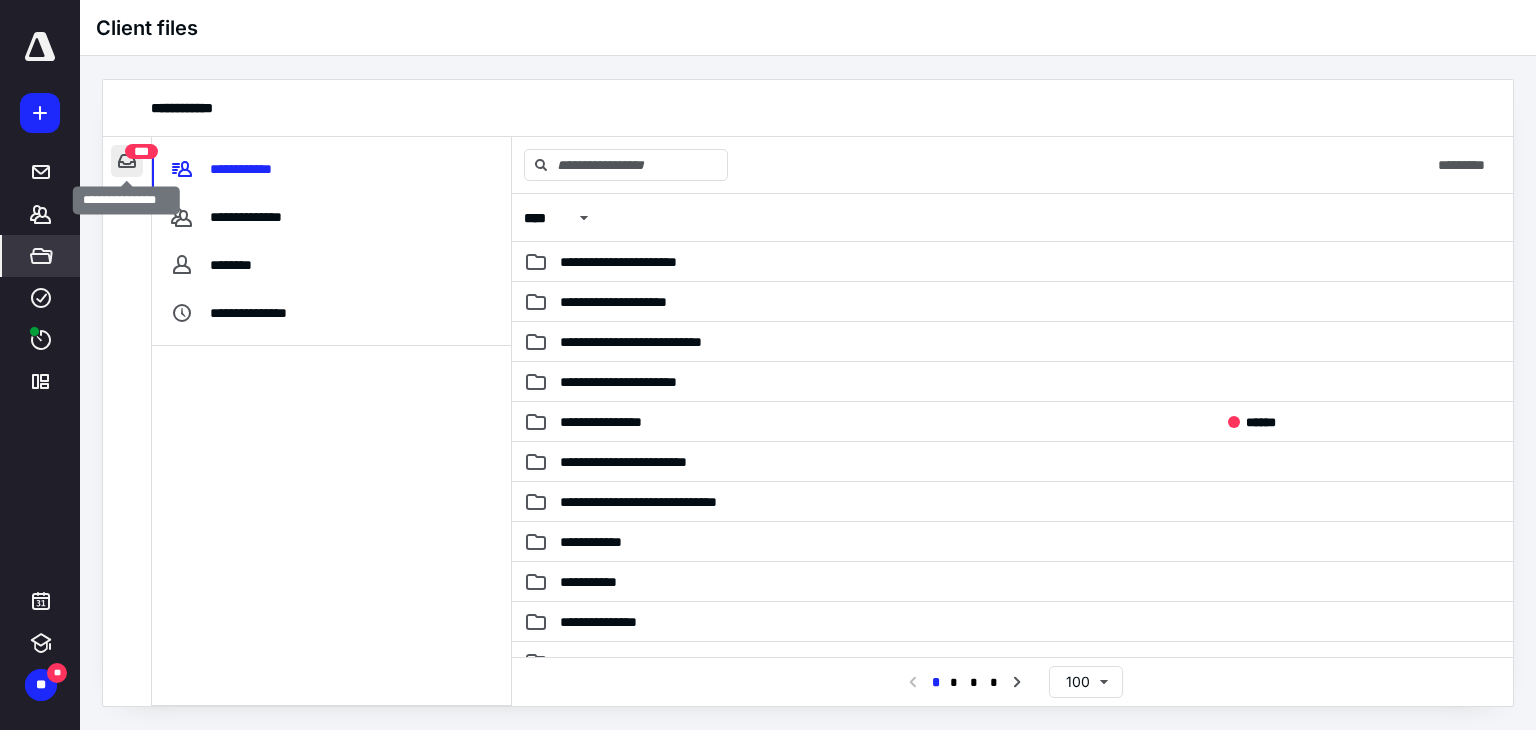 click at bounding box center (127, 161) 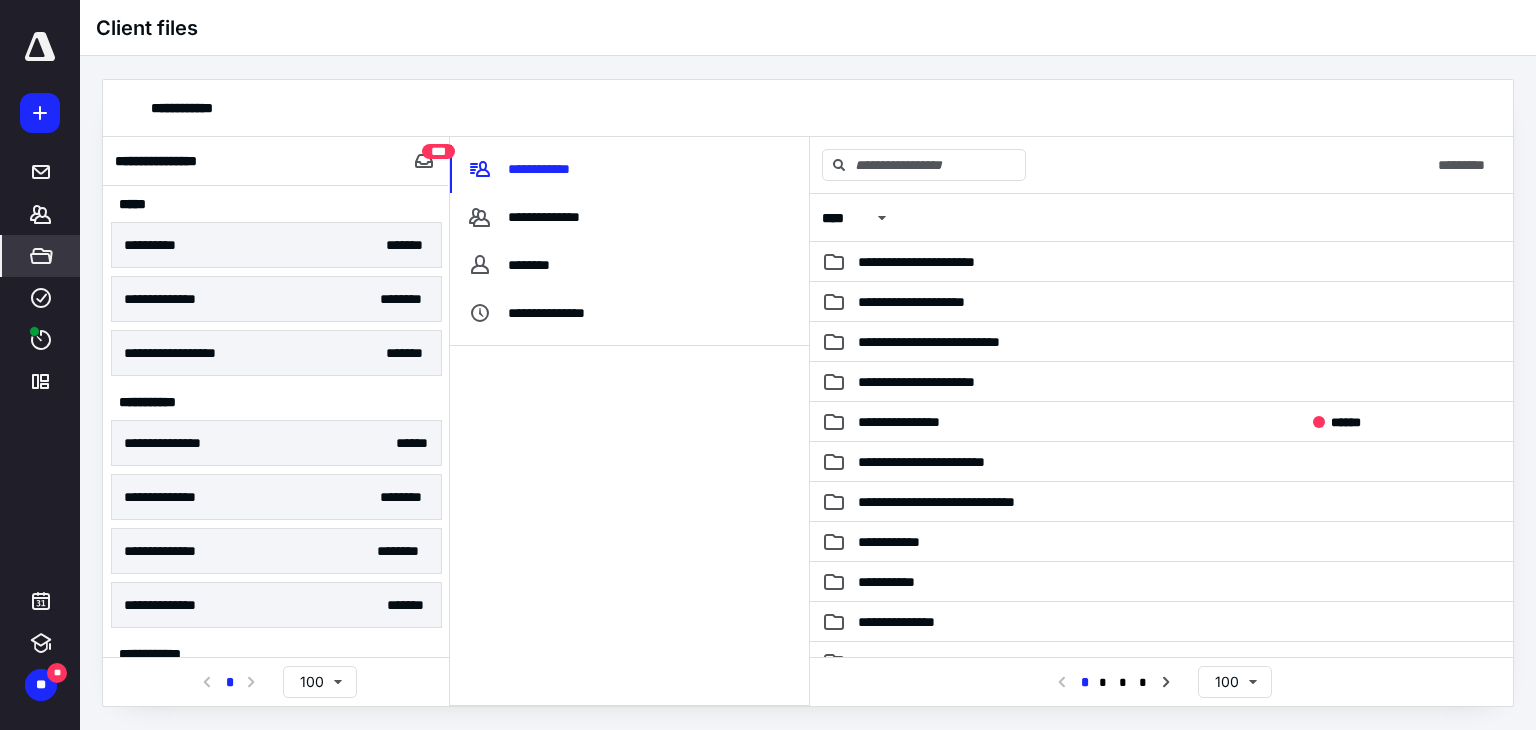 scroll, scrollTop: 100, scrollLeft: 0, axis: vertical 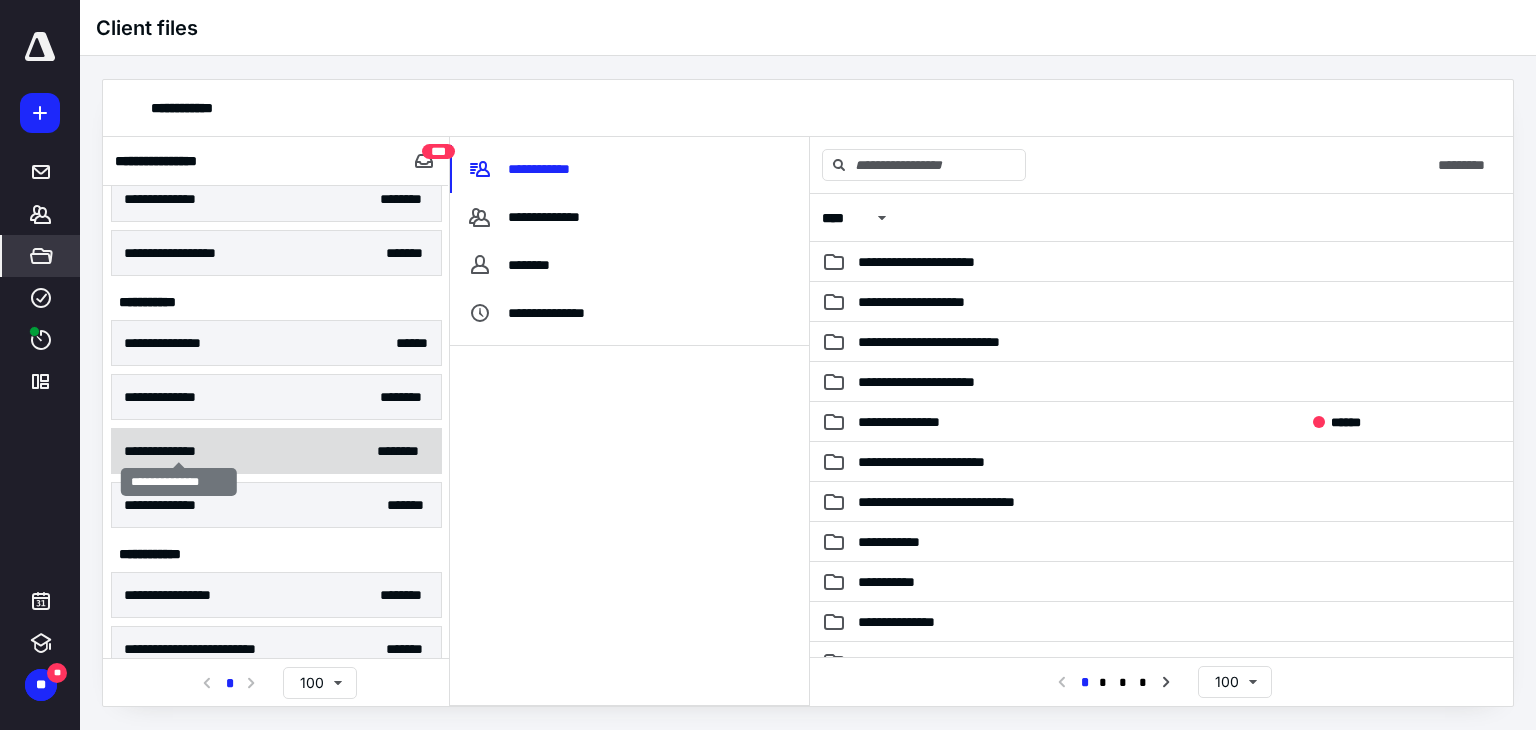 click on "**********" at bounding box center (179, 451) 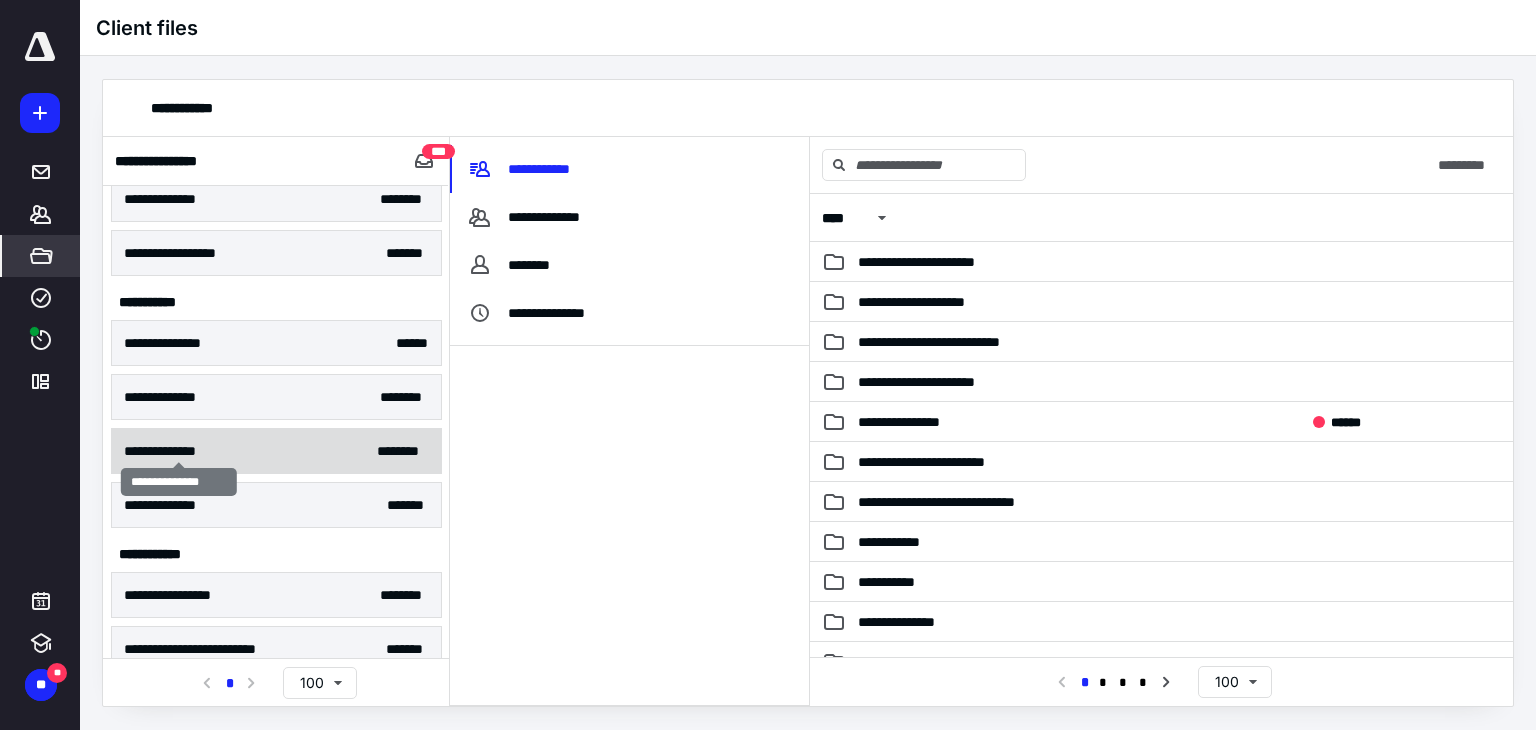 scroll, scrollTop: 0, scrollLeft: 0, axis: both 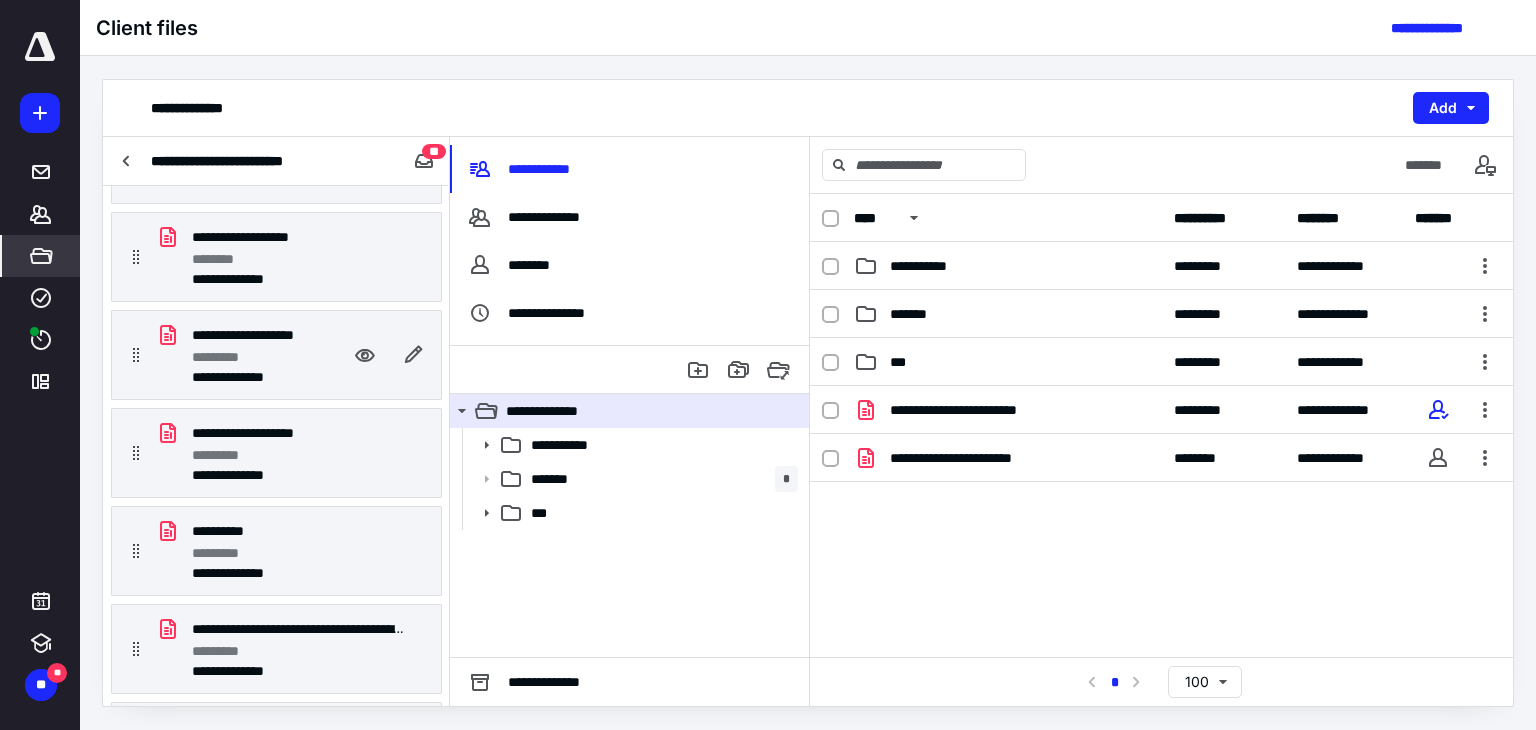 click on "*********" at bounding box center [248, 357] 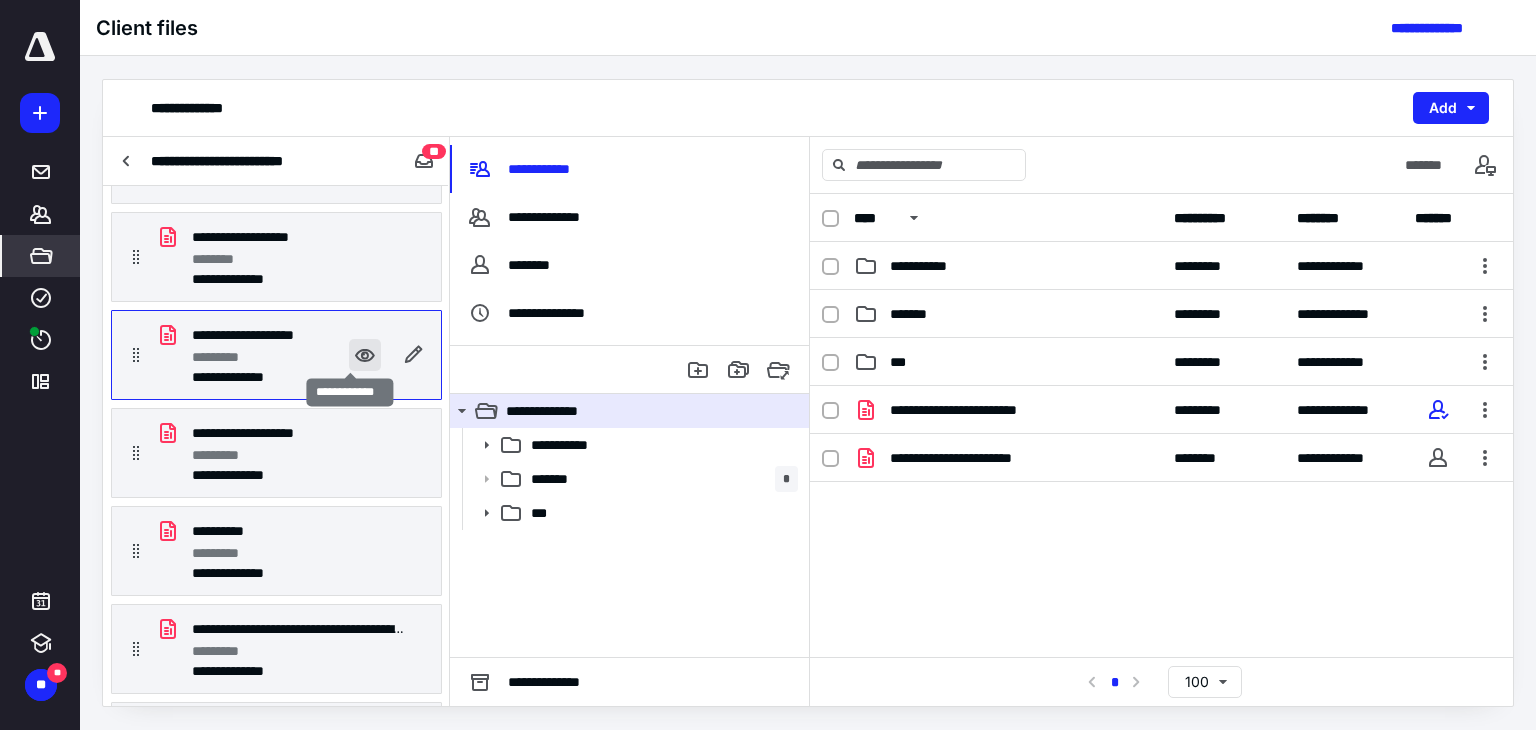 click at bounding box center [365, 355] 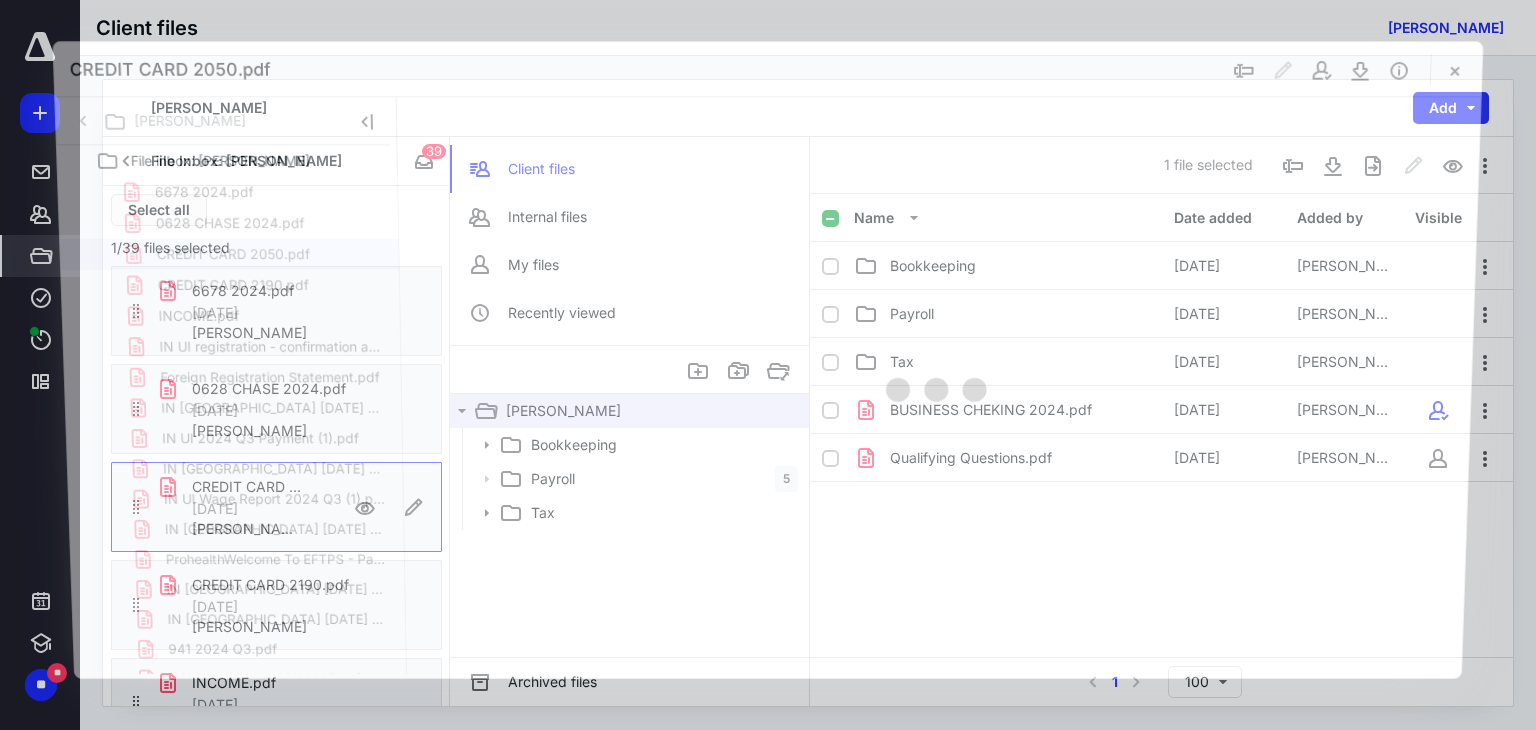 scroll, scrollTop: 152, scrollLeft: 0, axis: vertical 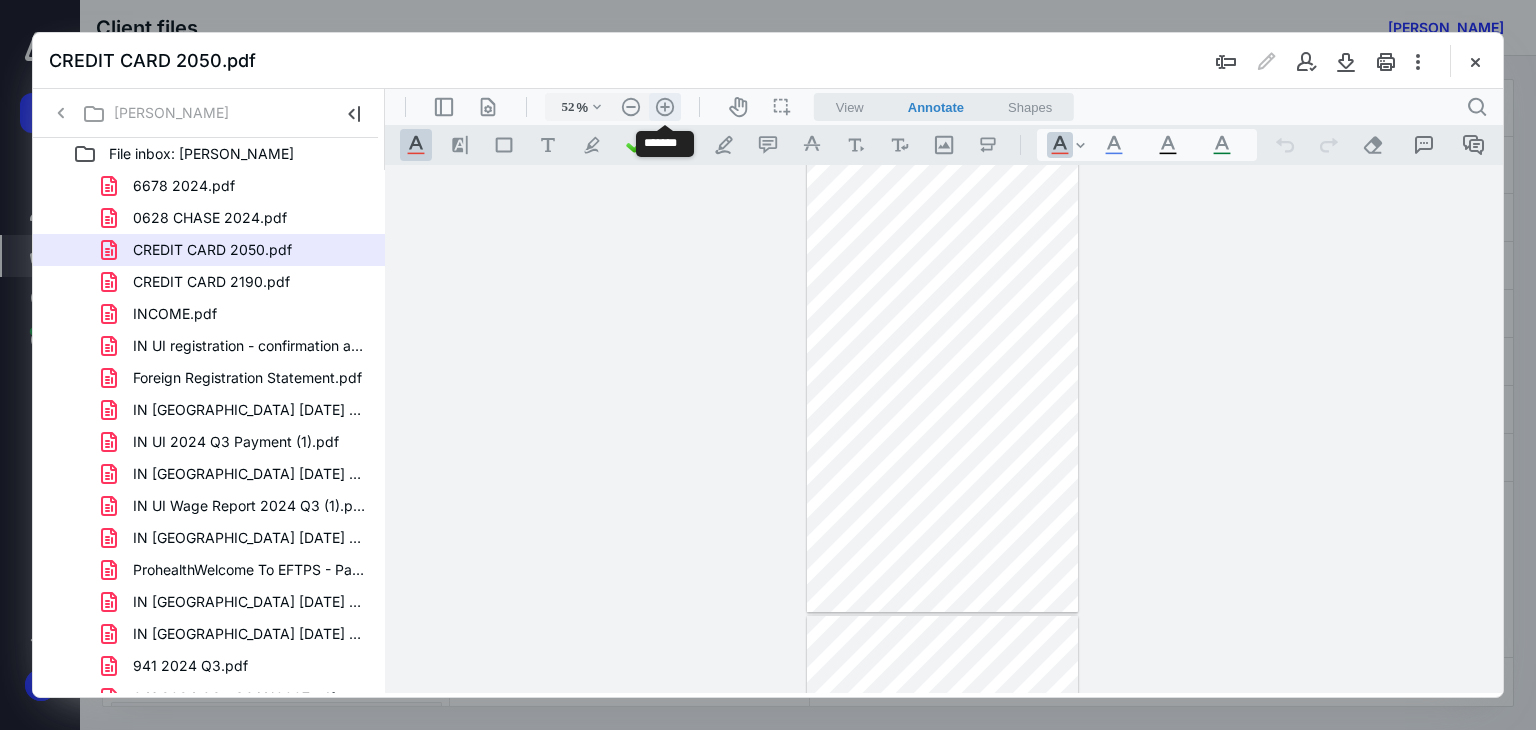click on ".cls-1{fill:#abb0c4;} icon - header - zoom - in - line" at bounding box center (665, 107) 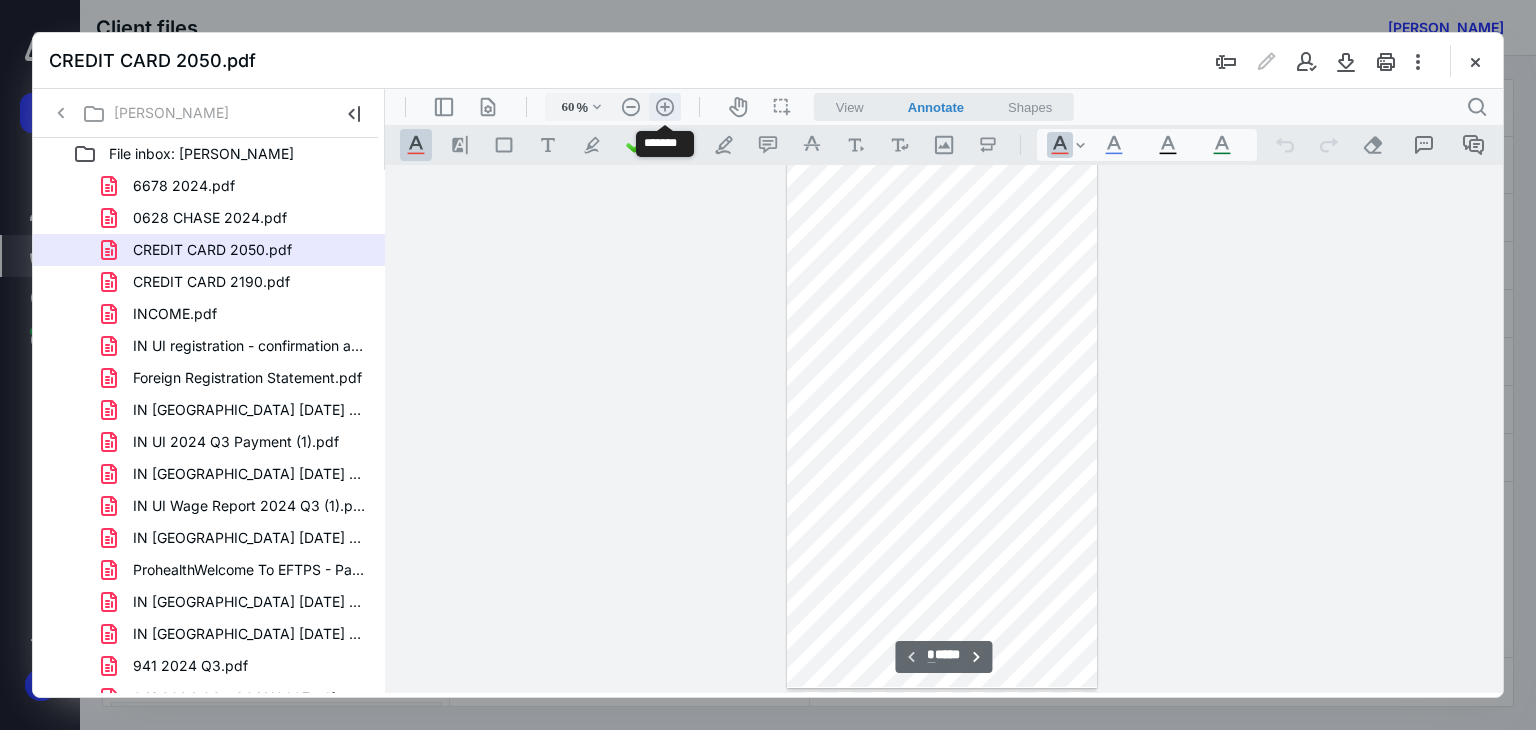 click on ".cls-1{fill:#abb0c4;} icon - header - zoom - in - line" at bounding box center (665, 107) 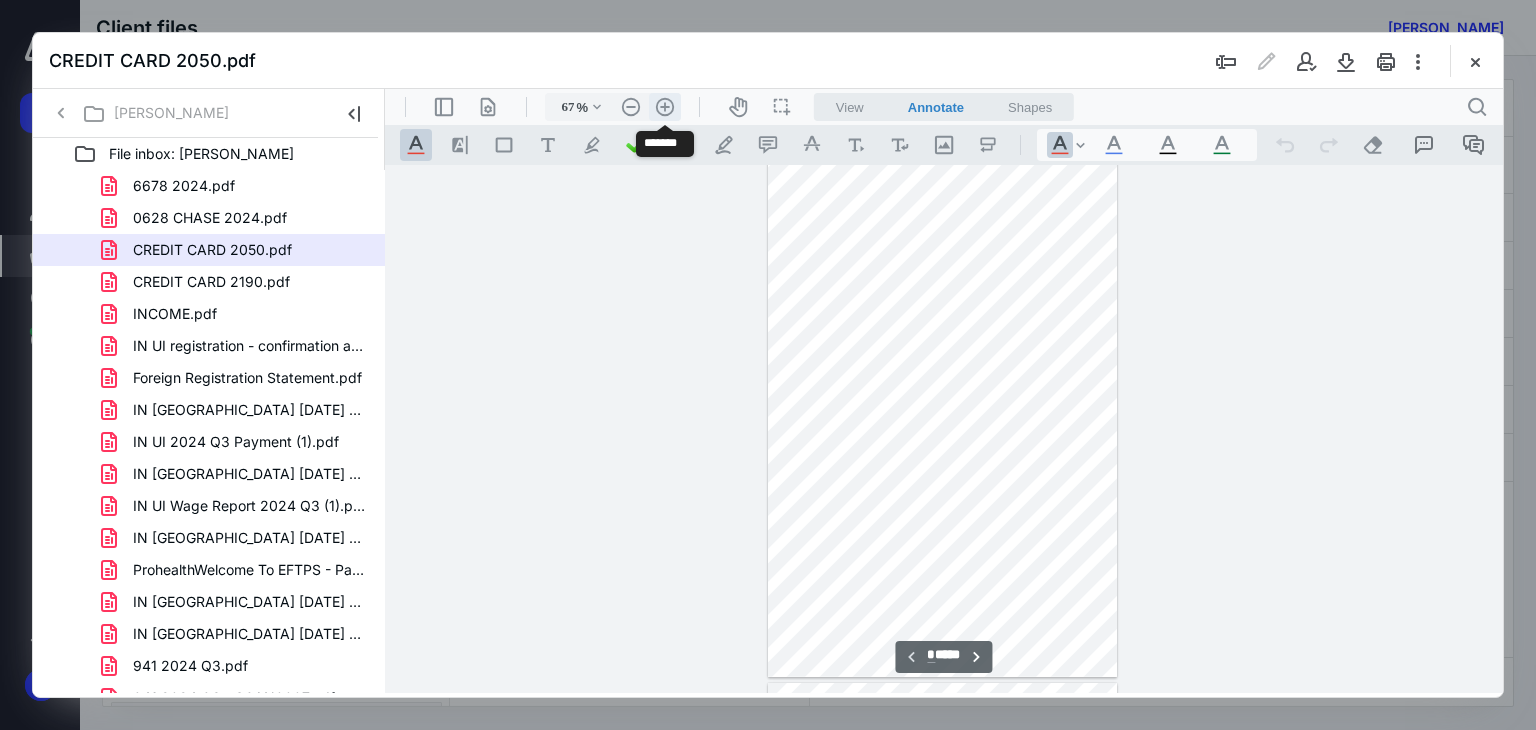 click on ".cls-1{fill:#abb0c4;} icon - header - zoom - in - line" at bounding box center [665, 107] 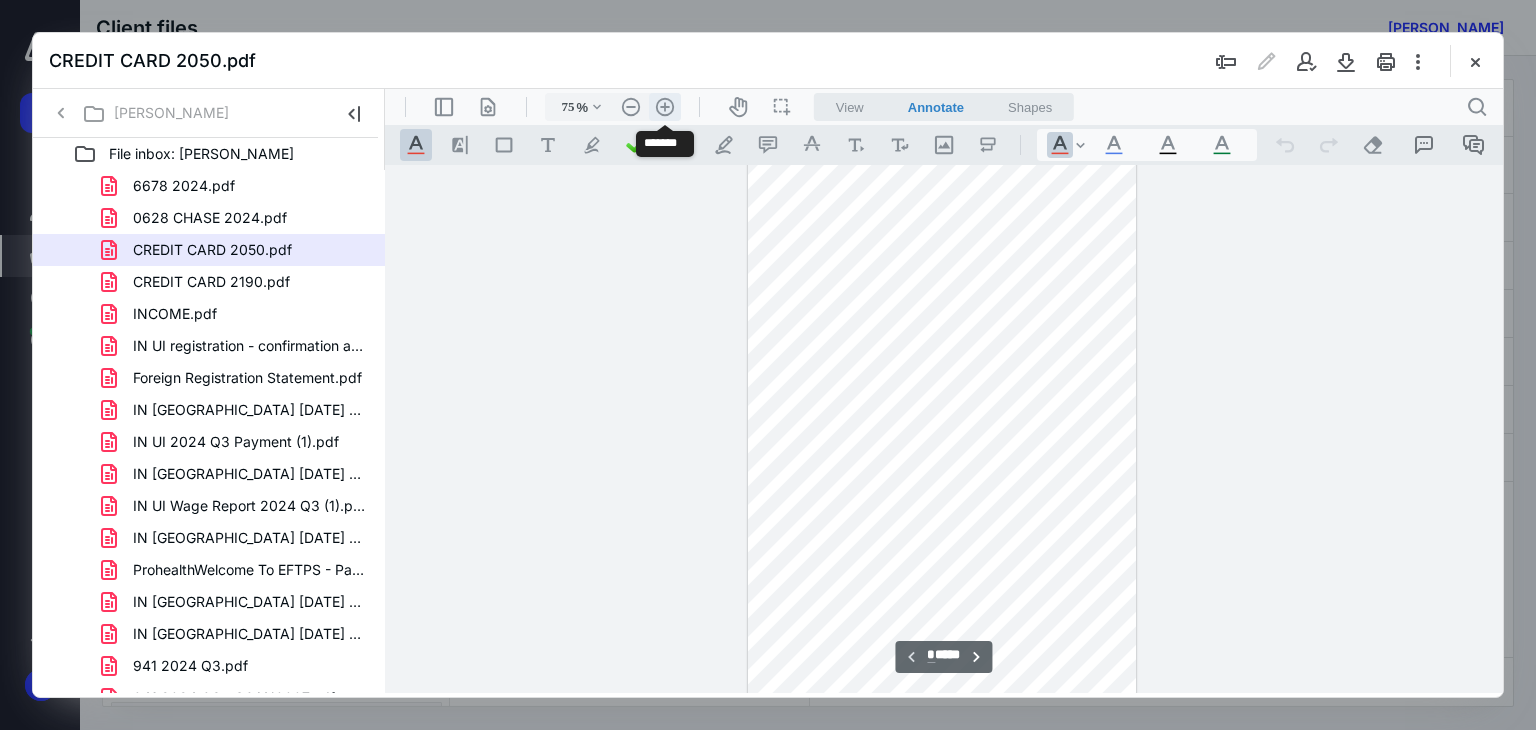 click on ".cls-1{fill:#abb0c4;} icon - header - zoom - in - line" at bounding box center [665, 107] 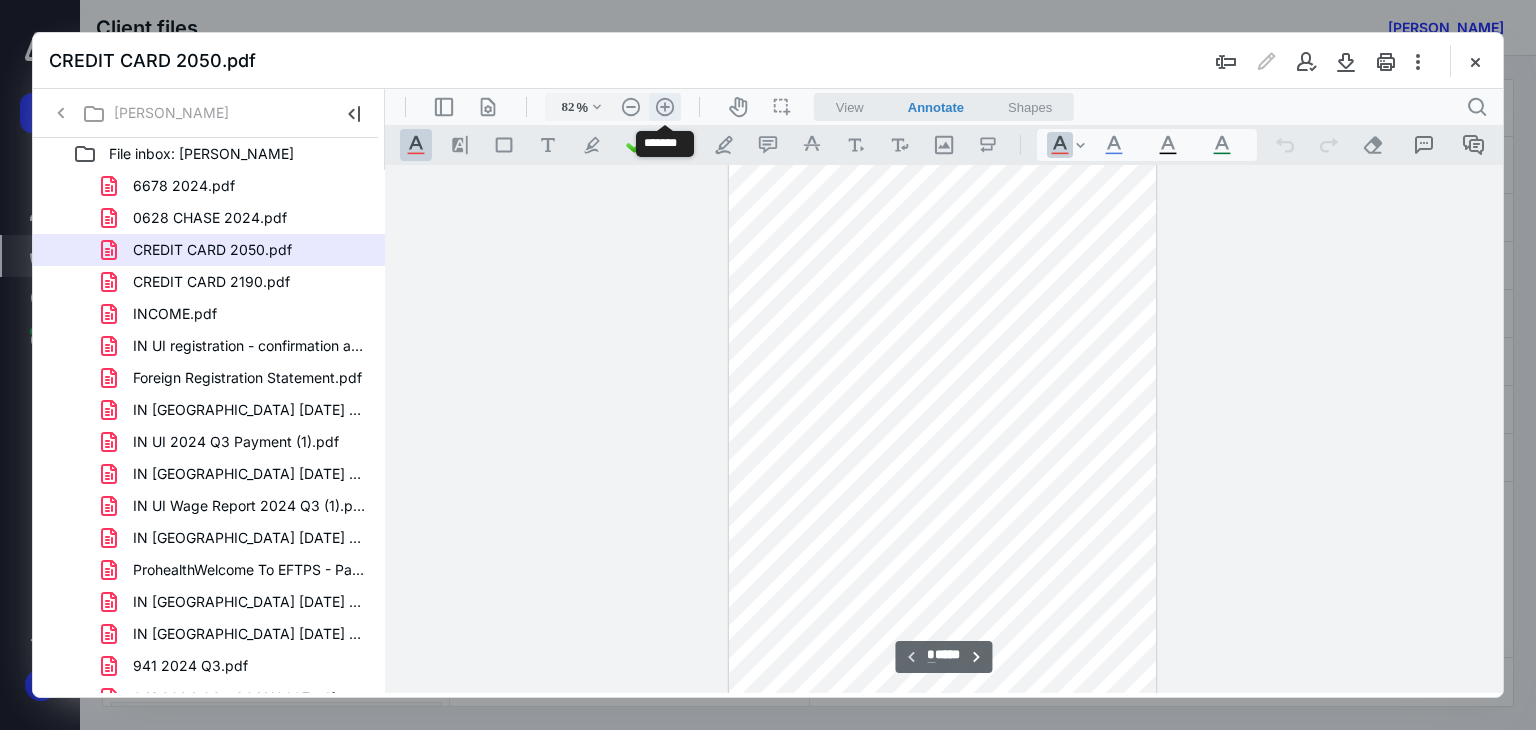 click on ".cls-1{fill:#abb0c4;} icon - header - zoom - in - line" at bounding box center (665, 107) 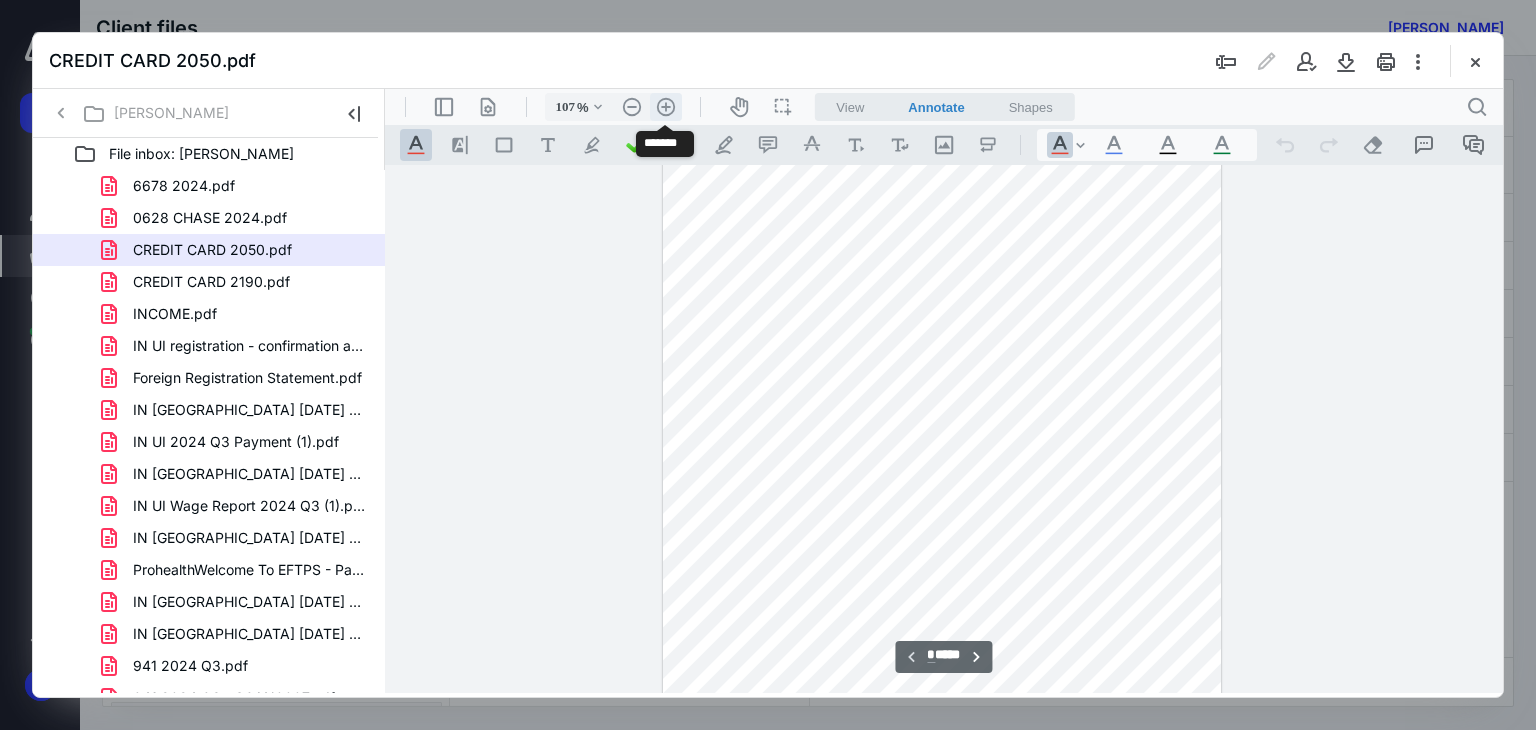 click on ".cls-1{fill:#abb0c4;} icon - header - zoom - in - line" at bounding box center (666, 107) 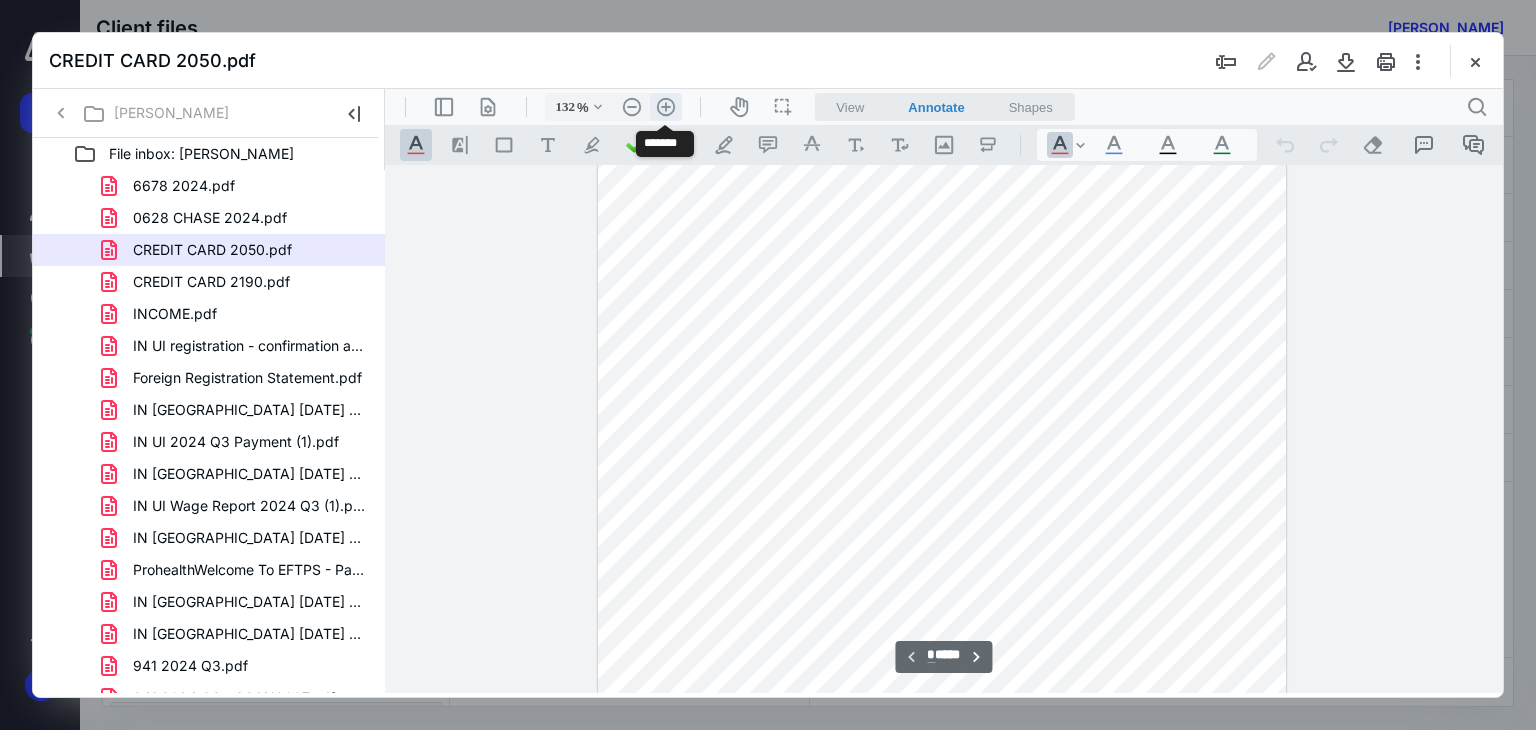 click on ".cls-1{fill:#abb0c4;} icon - header - zoom - in - line" at bounding box center [666, 107] 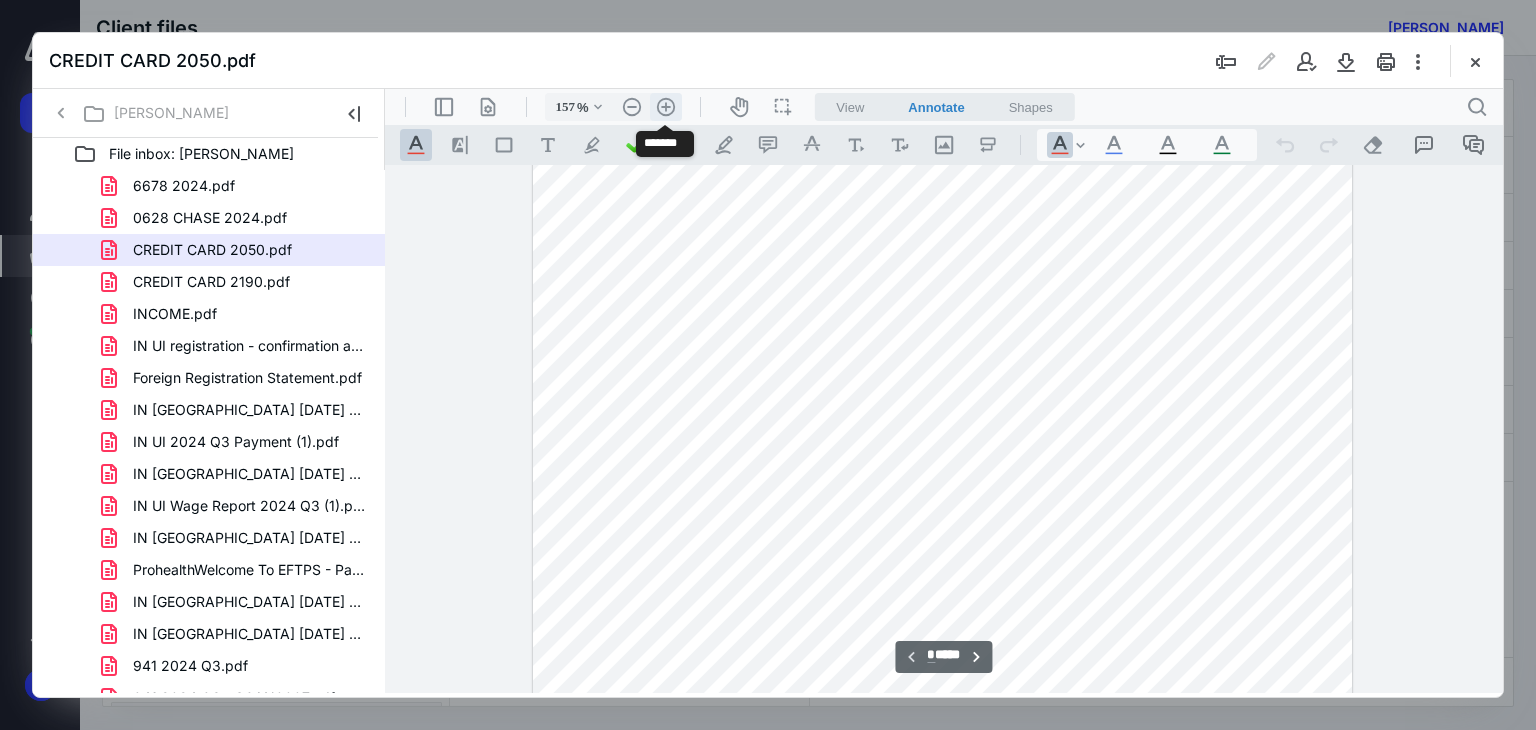 scroll, scrollTop: 693, scrollLeft: 0, axis: vertical 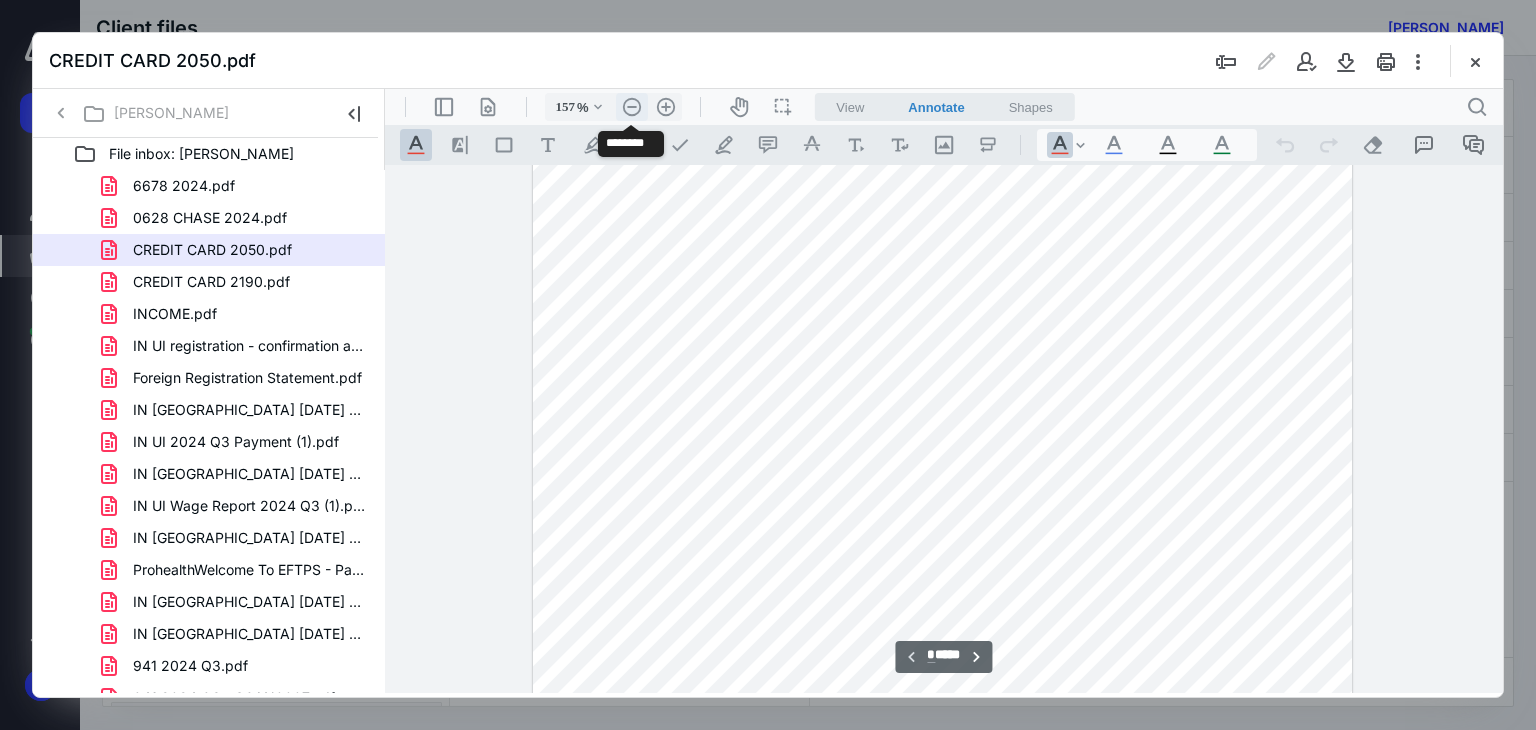 click on ".cls-1{fill:#abb0c4;} icon - header - zoom - out - line" at bounding box center [632, 107] 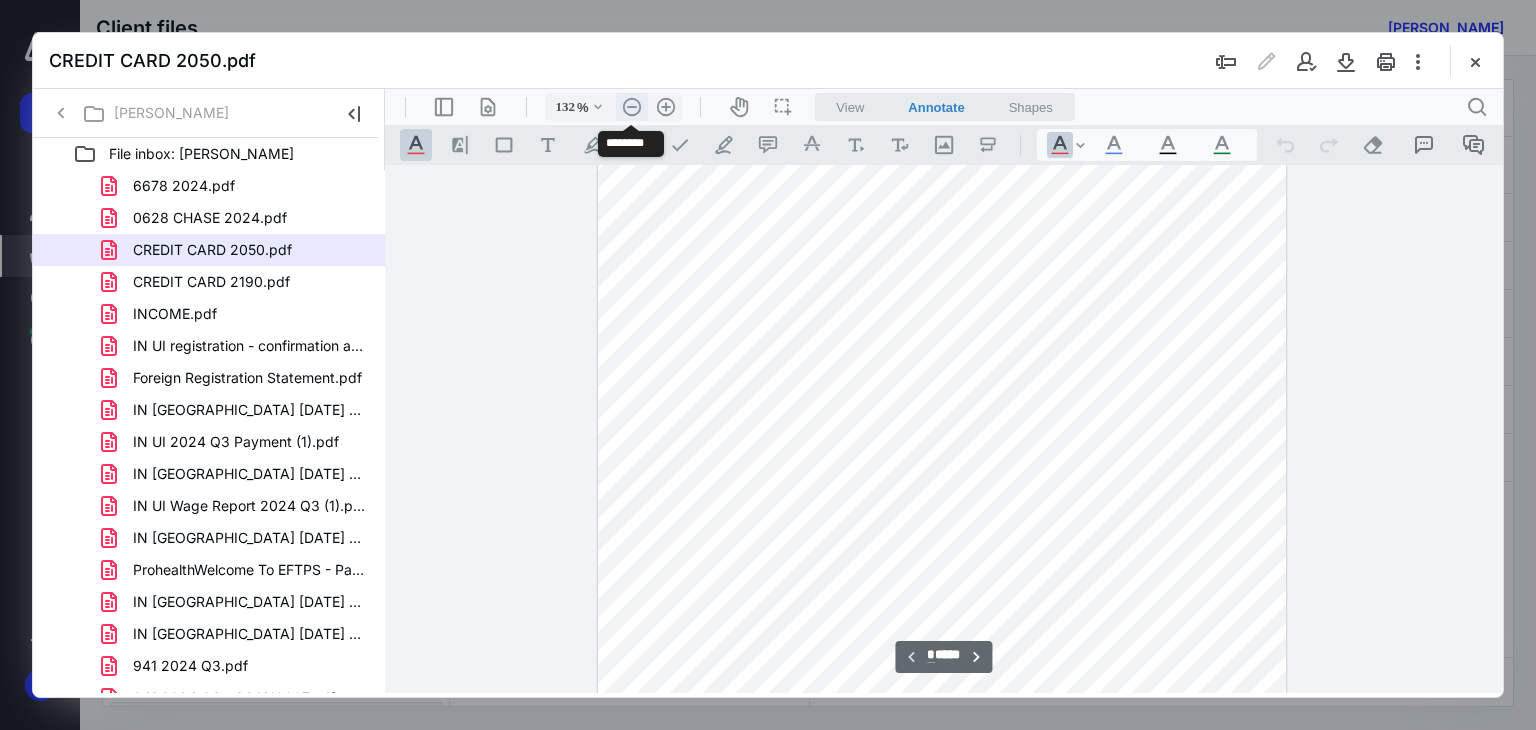 scroll, scrollTop: 547, scrollLeft: 0, axis: vertical 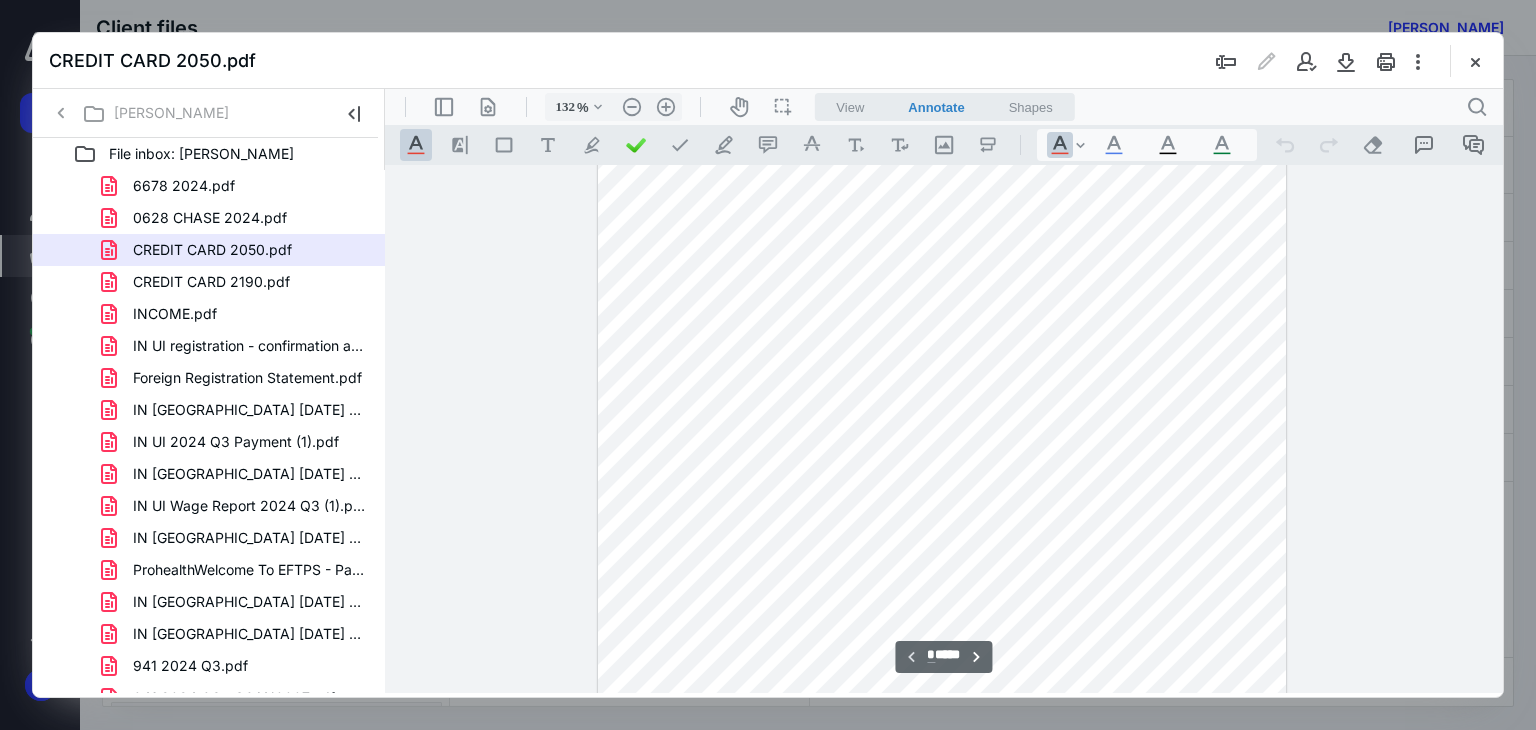 click on "******** ******** ****** ***** .cls-1{fill:#abb0c4;} icon - header - sidebar - line .cls-1{fill:#abb0c4;} icon - header - page manipulation - line 132 % .cls-1{fill:#abb0c4;} icon - chevron - down .cls-1{fill:#abb0c4;} icon - header - zoom - out - line Current zoom is   132 % .cls-1{fill:#abb0c4;} icon - header - zoom - in - line icon-header-pan20 icon / operation / multi select View Annotate Shapes Annotate .cls-1{fill:#abb0c4;} icon - chevron - down View Annotate Shapes .cls-1{fill:#abb0c4;} icon - header - search .cls-1{fill:#abb0c4;} icon - tool - text manipulation - underline .cls-1{fill:#8c8c8c;} icon - line - tool - highlight  .st0{fill:#868E96;}  .cls-1{fill:#abb0c4;} icon - tool - text - free text .cls-1{fill:#abb0c4;} icon - tool - pen - highlight .cls-1{fill:#abb0c4;} icon - tool - pen - line .cls-1{fill:#abb0c4;} icon - tool - comment - line .cls-1{fill:#abb0c4;} icon - tool - text manipulation - strikethrough .cls-1{fill:#abb0c4;} icon - tool - image - line  .st0{fill:#868E96;}
*" at bounding box center (944, 391) 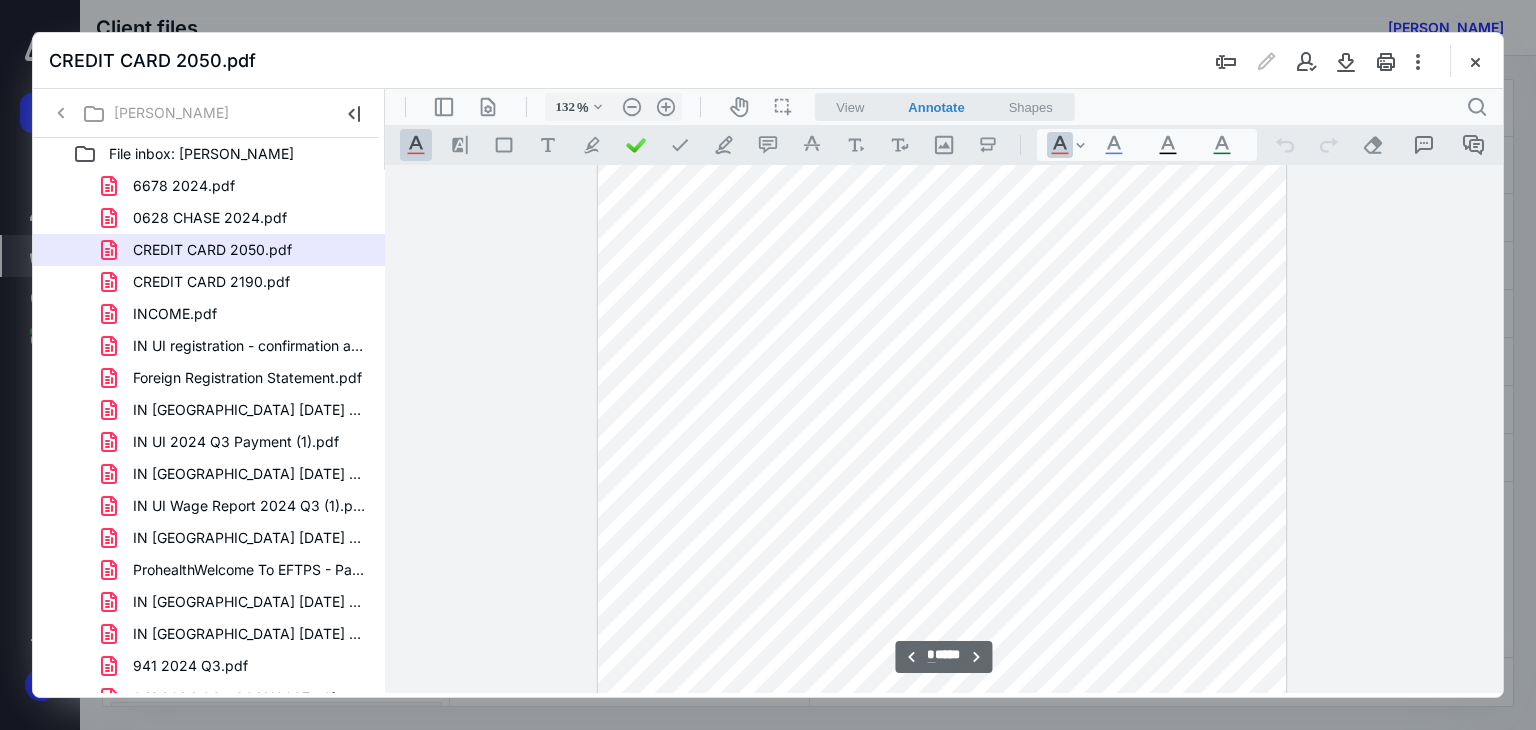 scroll, scrollTop: 4792, scrollLeft: 0, axis: vertical 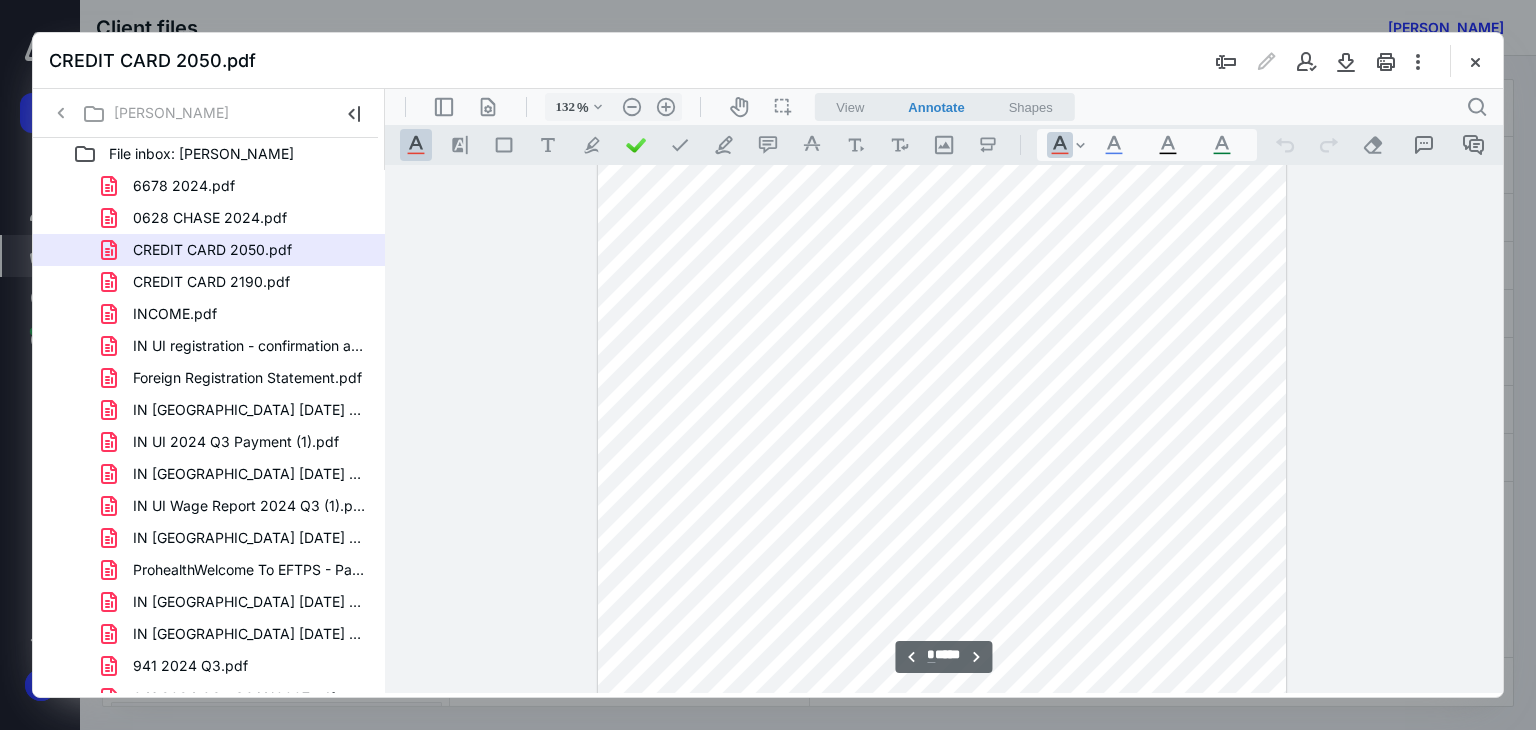 drag, startPoint x: 1497, startPoint y: 192, endPoint x: 1894, endPoint y: 449, distance: 472.92493 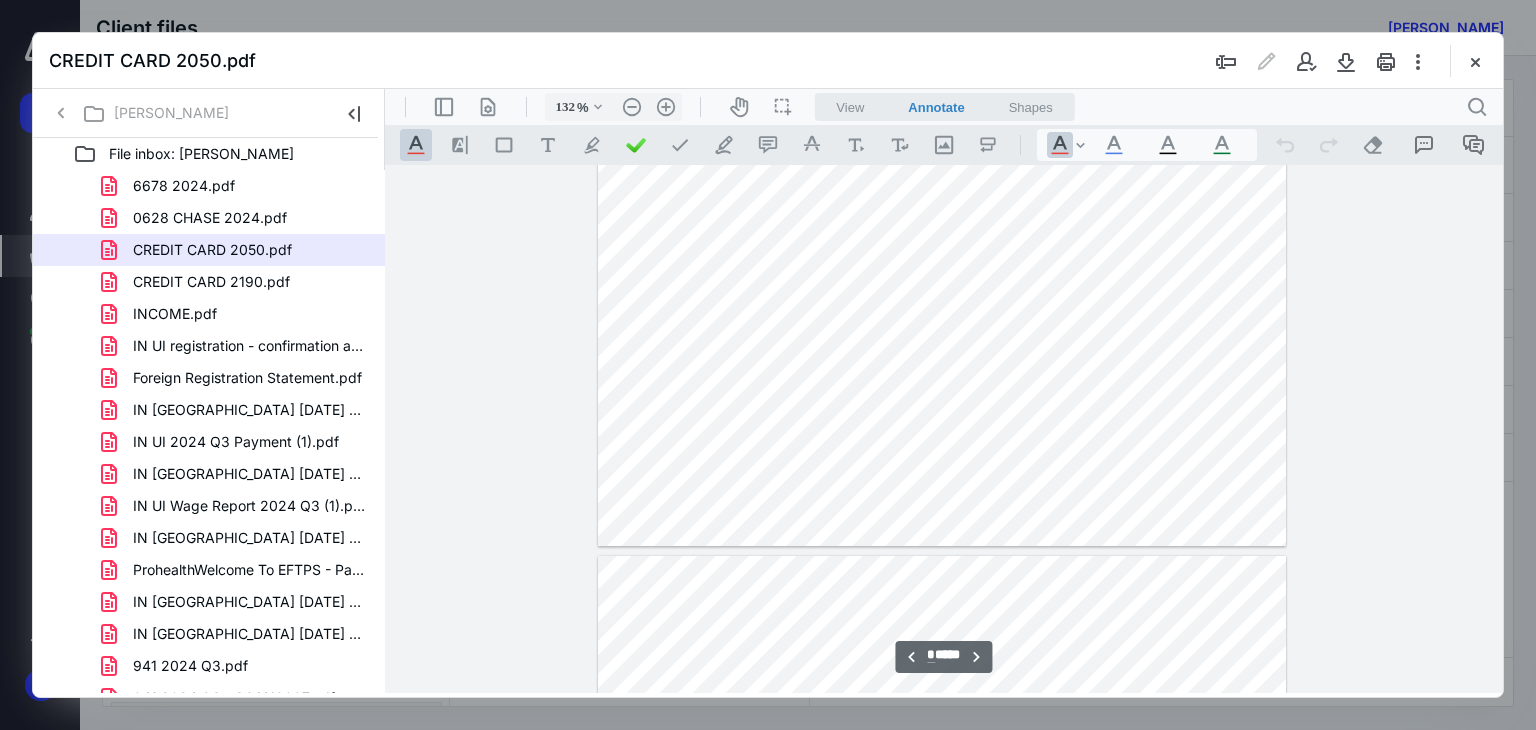 scroll, scrollTop: 6436, scrollLeft: 0, axis: vertical 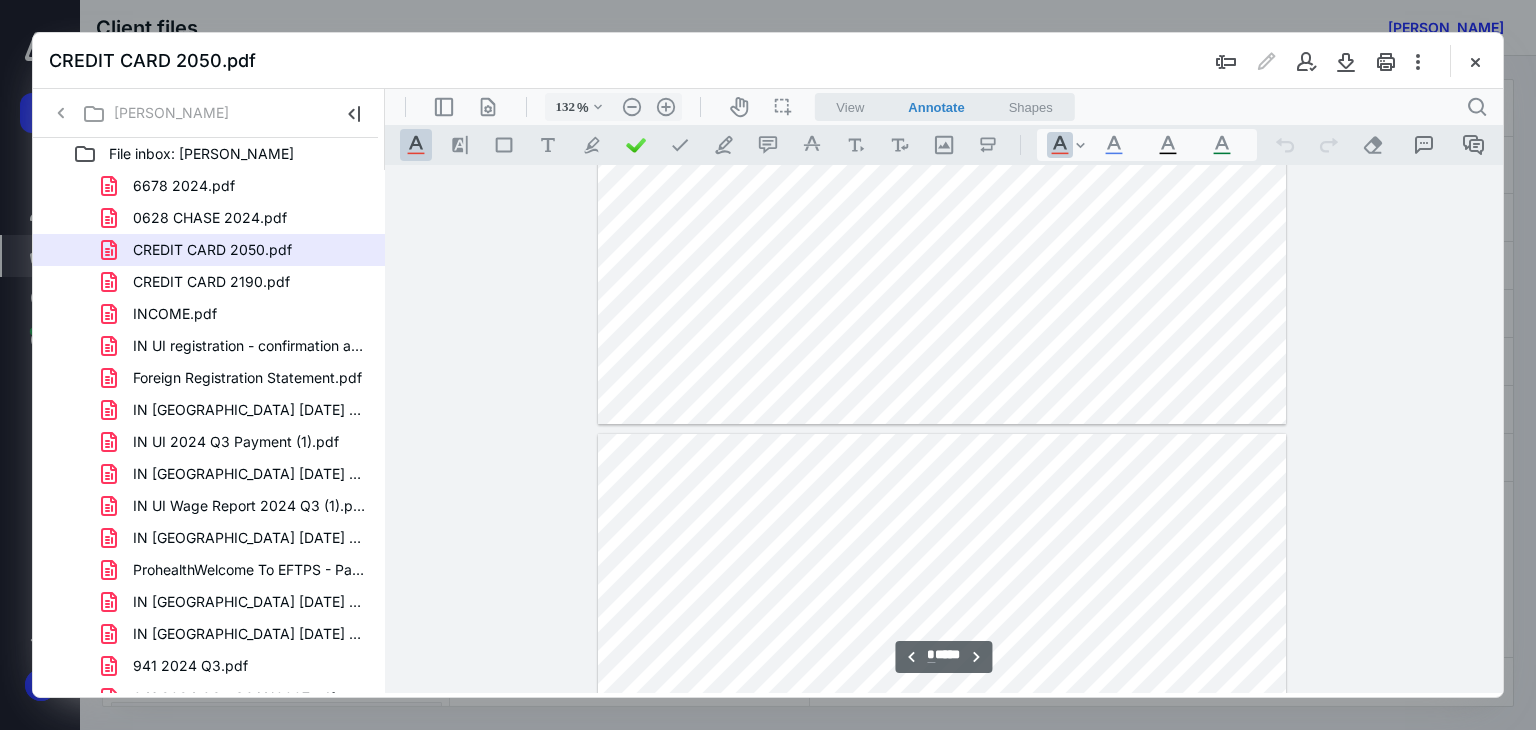 drag, startPoint x: 1494, startPoint y: 363, endPoint x: 1890, endPoint y: 512, distance: 423.104 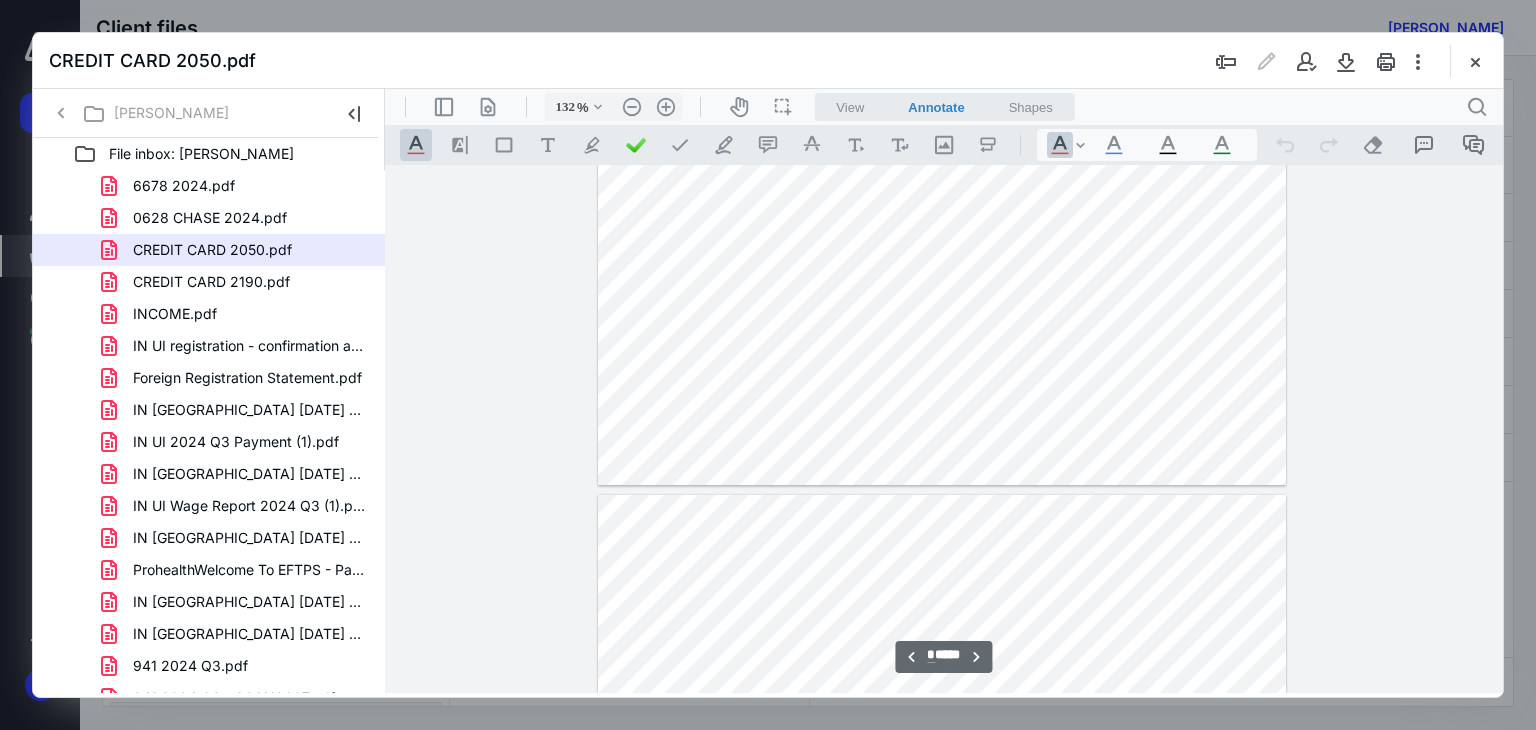 scroll, scrollTop: 7796, scrollLeft: 0, axis: vertical 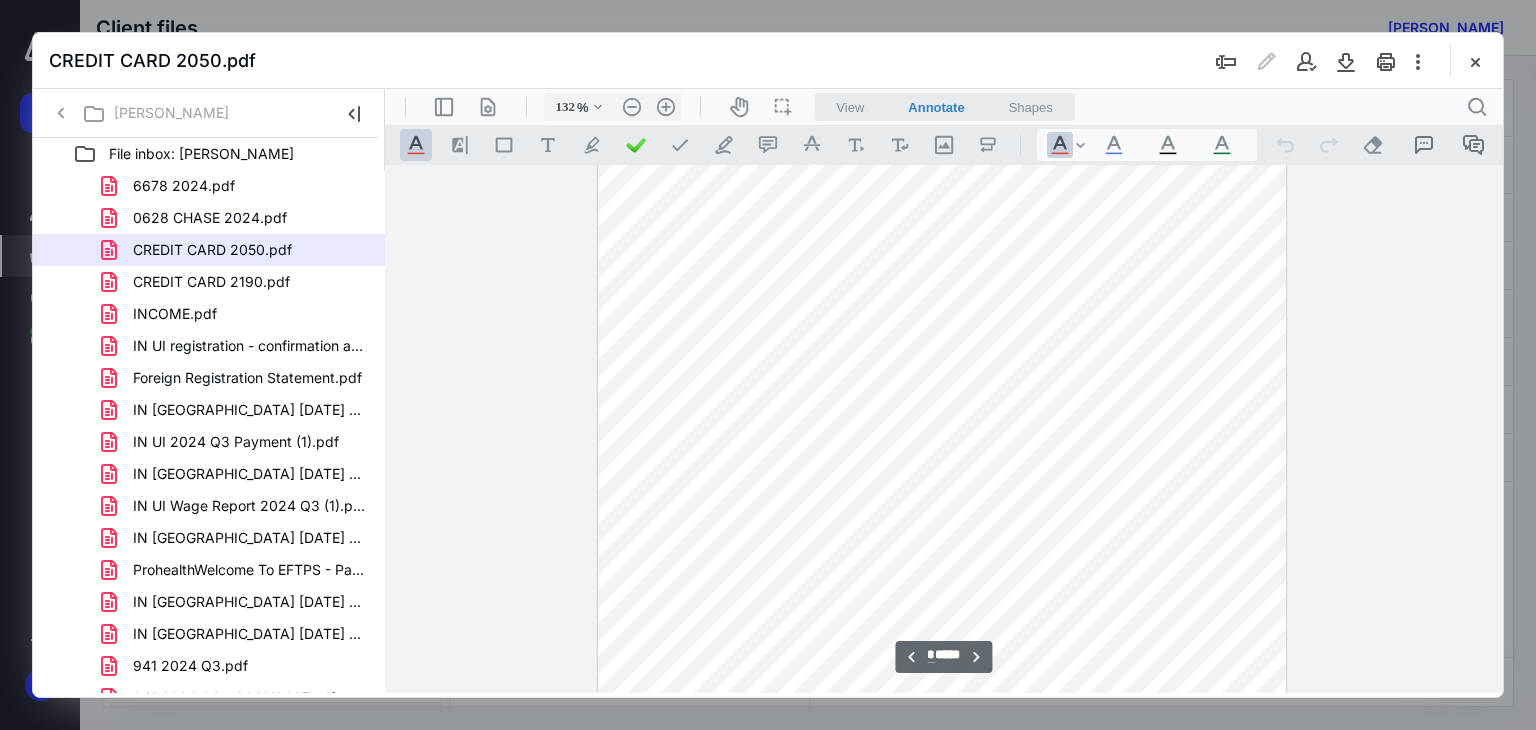 drag, startPoint x: 1497, startPoint y: 424, endPoint x: 1890, endPoint y: 575, distance: 421.01068 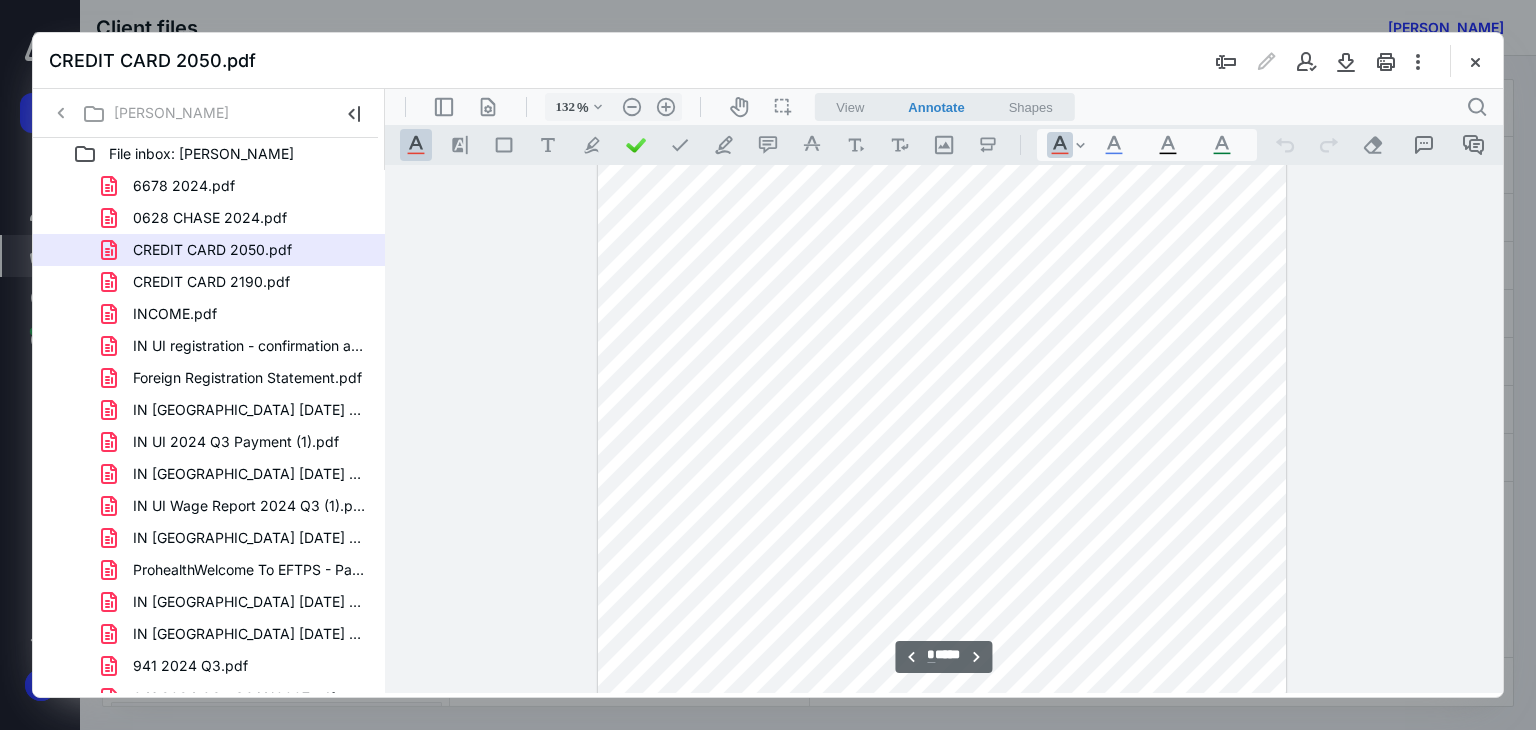 scroll, scrollTop: 8974, scrollLeft: 0, axis: vertical 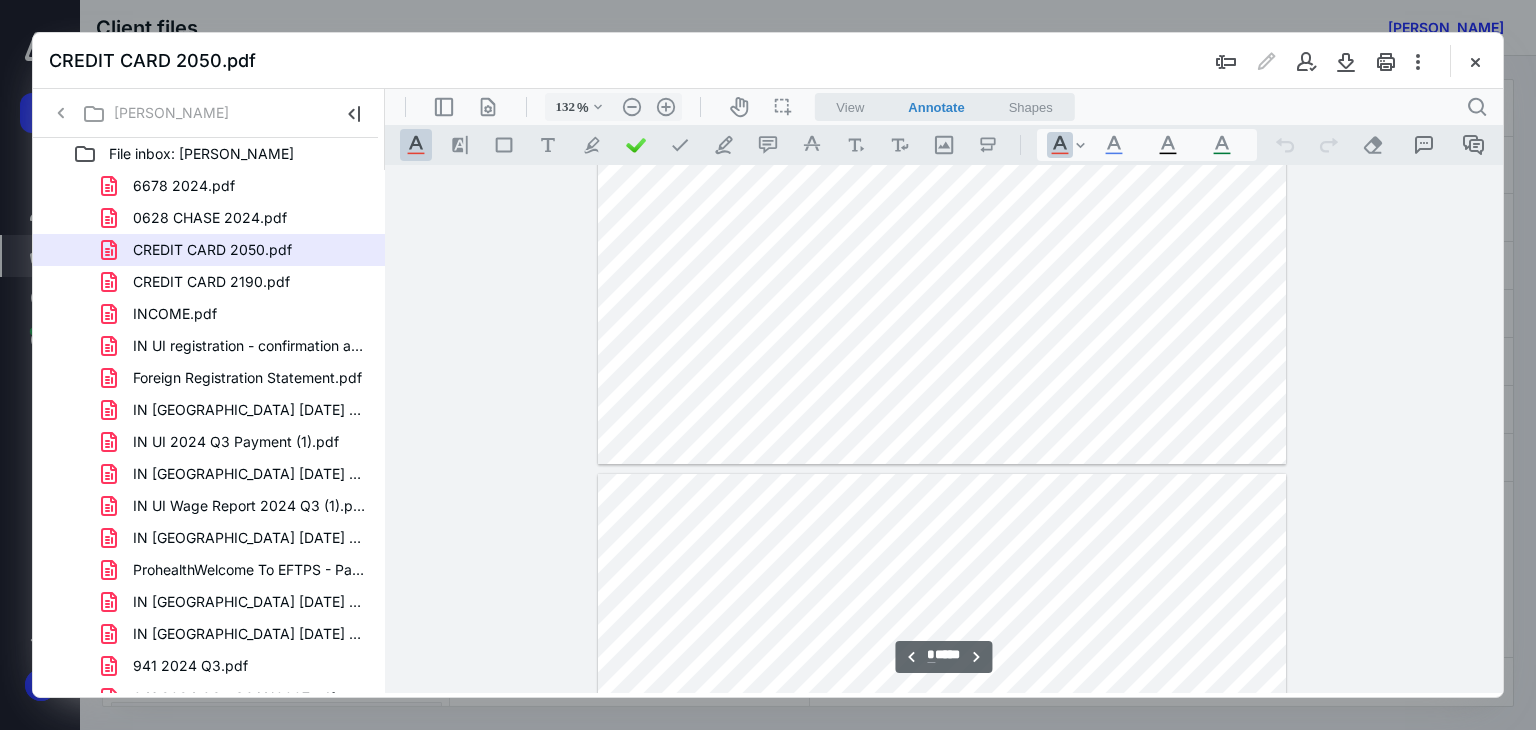 drag, startPoint x: 1499, startPoint y: 537, endPoint x: 1897, endPoint y: 668, distance: 419.00476 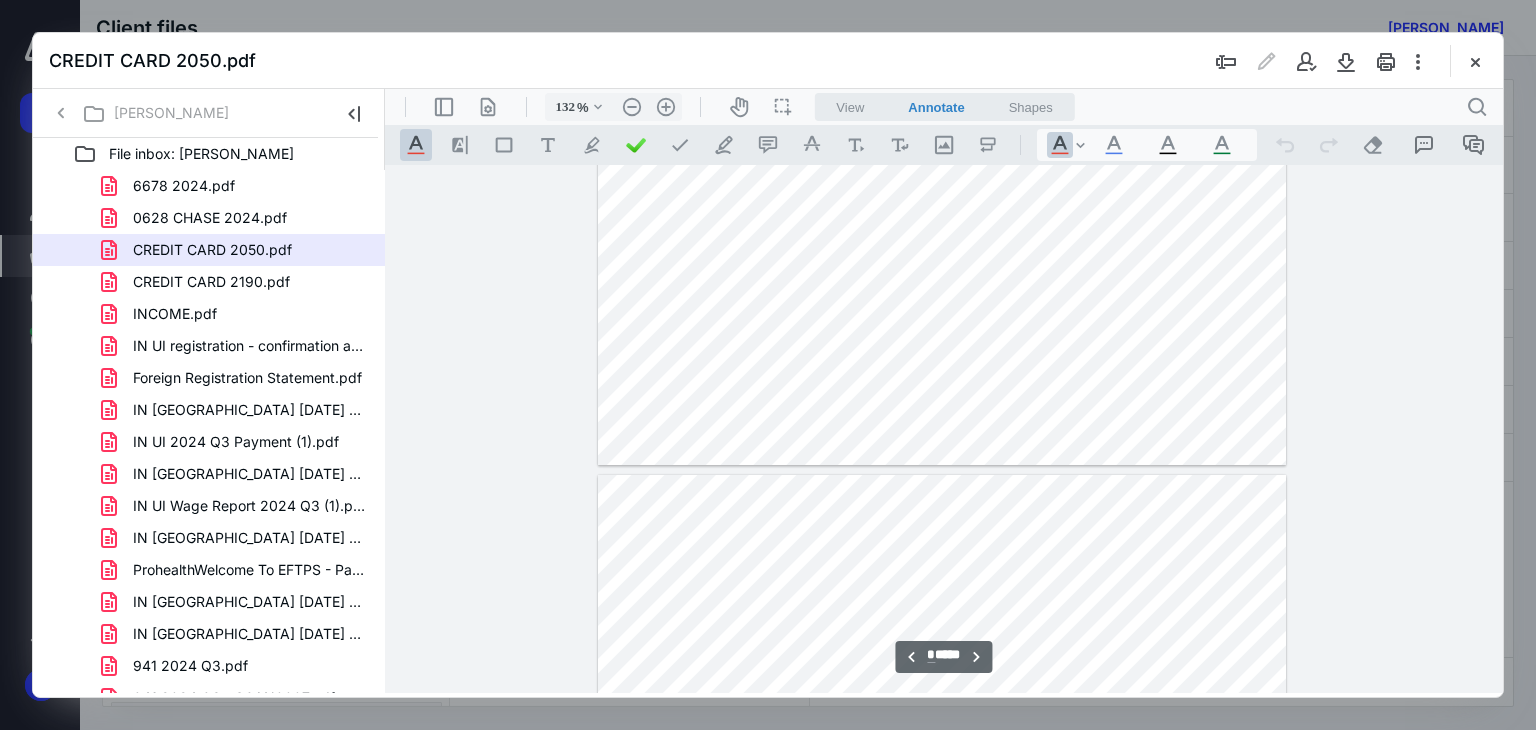 scroll, scrollTop: 10374, scrollLeft: 0, axis: vertical 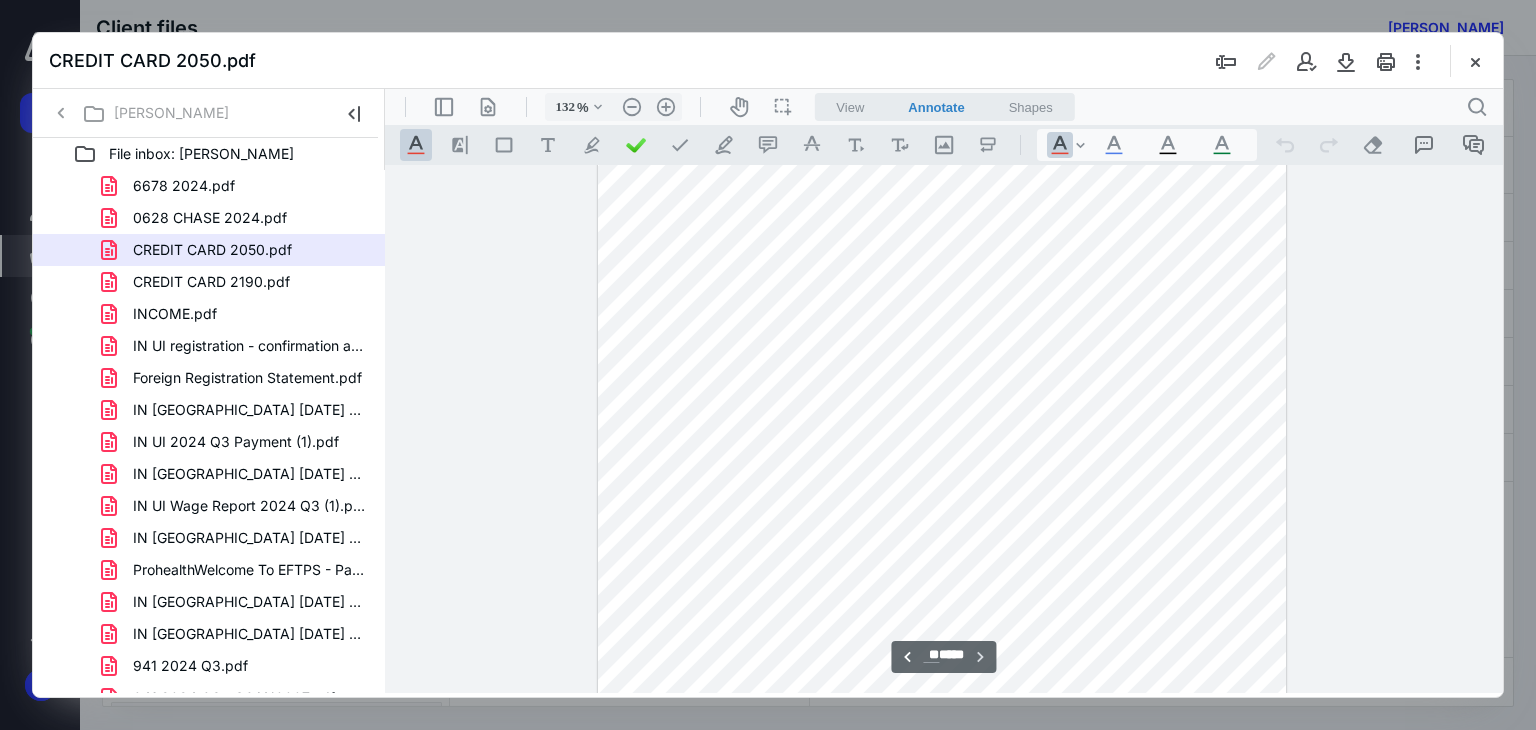 drag, startPoint x: 1497, startPoint y: 582, endPoint x: 1889, endPoint y: 761, distance: 430.93503 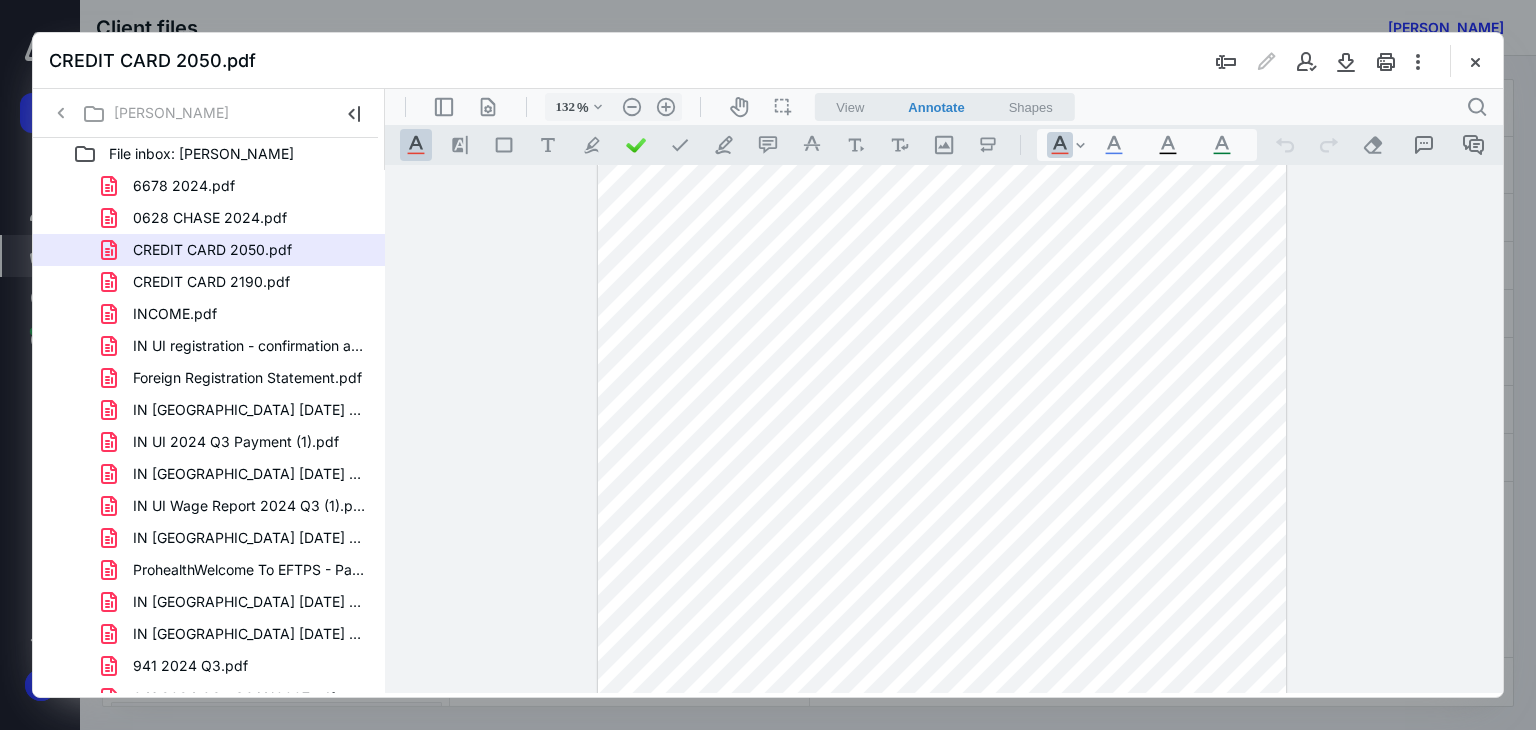 click at bounding box center (768, 365) 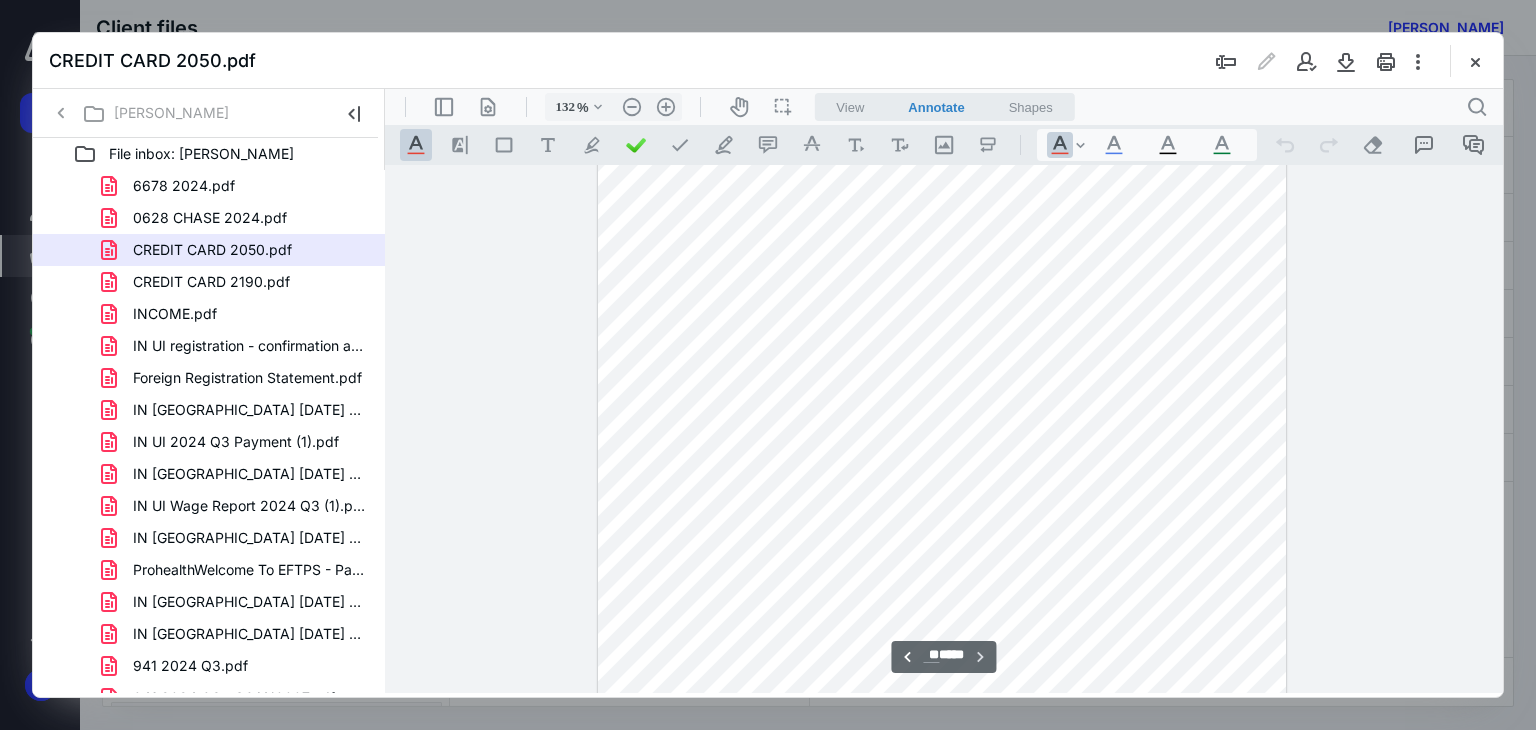 scroll, scrollTop: 12202, scrollLeft: 0, axis: vertical 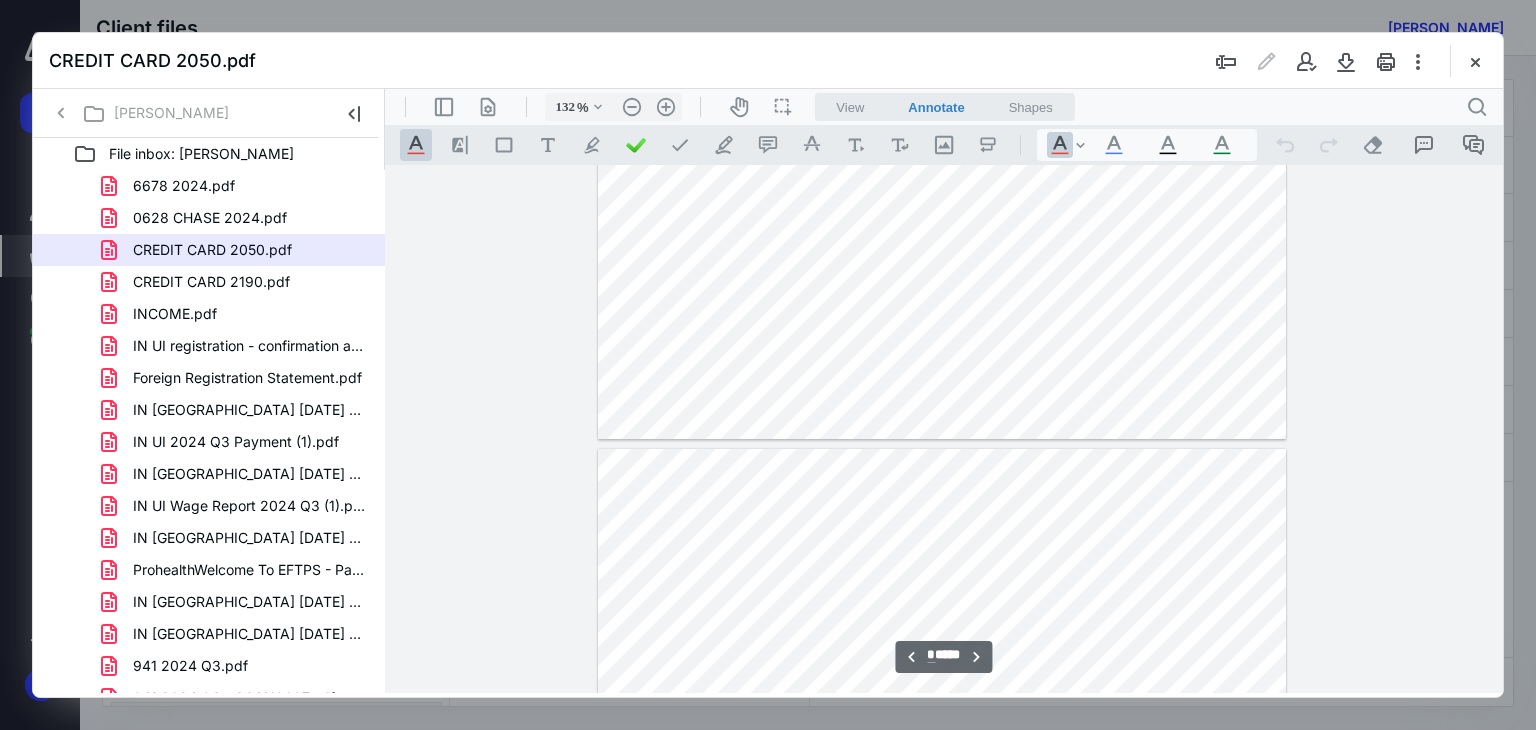 type on "*" 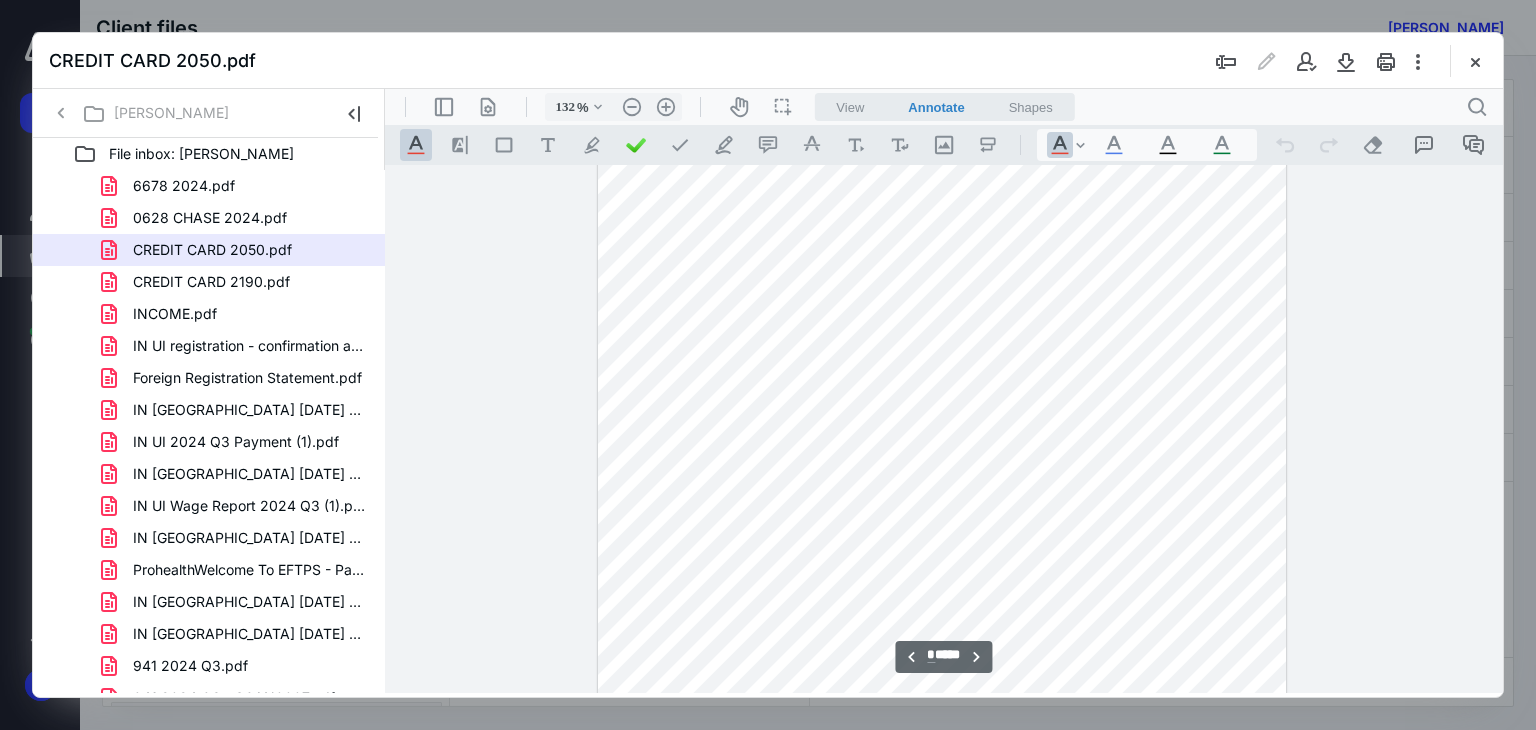 scroll, scrollTop: 10009, scrollLeft: 0, axis: vertical 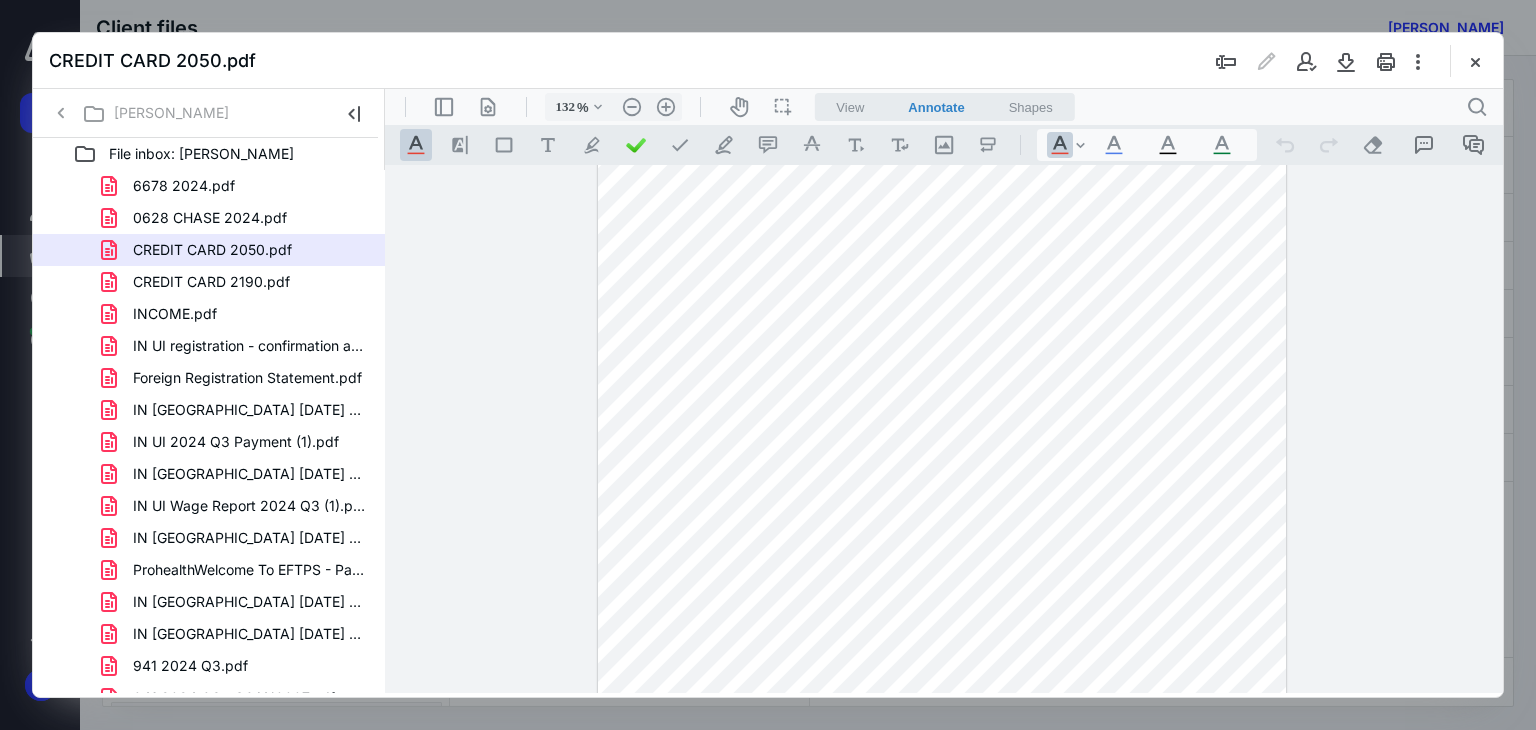 click on "CREDIT CARD 2050.pdf" at bounding box center (237, 250) 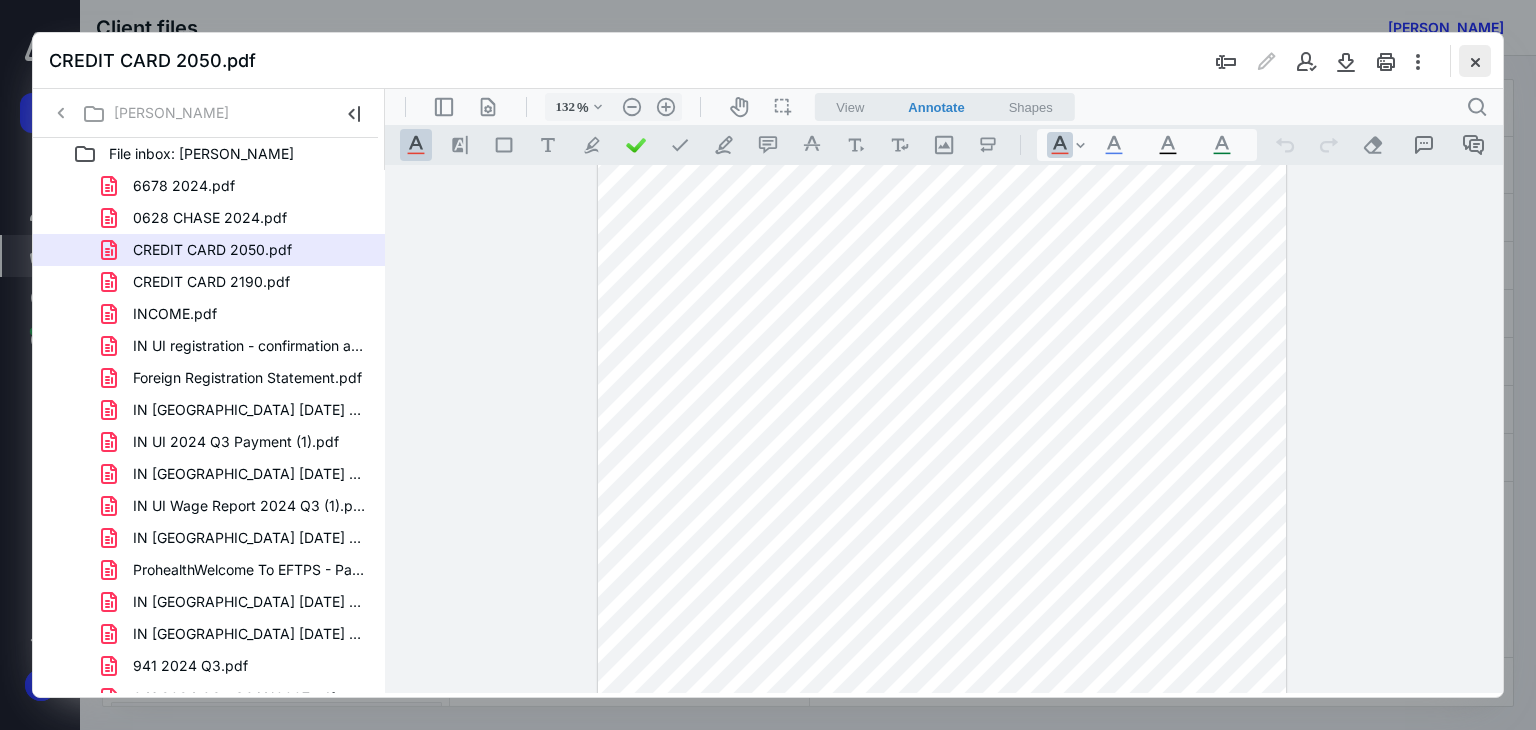 click at bounding box center (1475, 61) 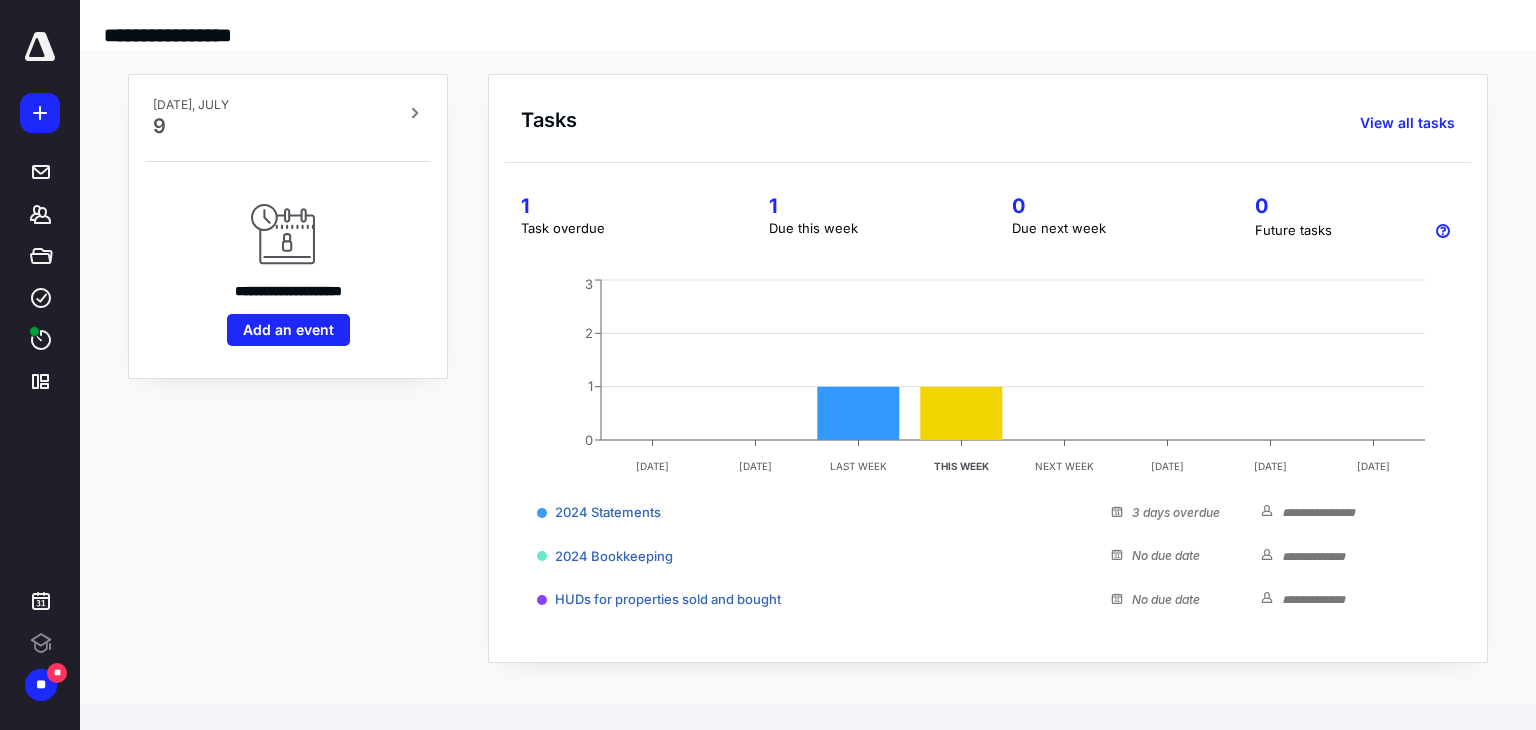 scroll, scrollTop: 0, scrollLeft: 0, axis: both 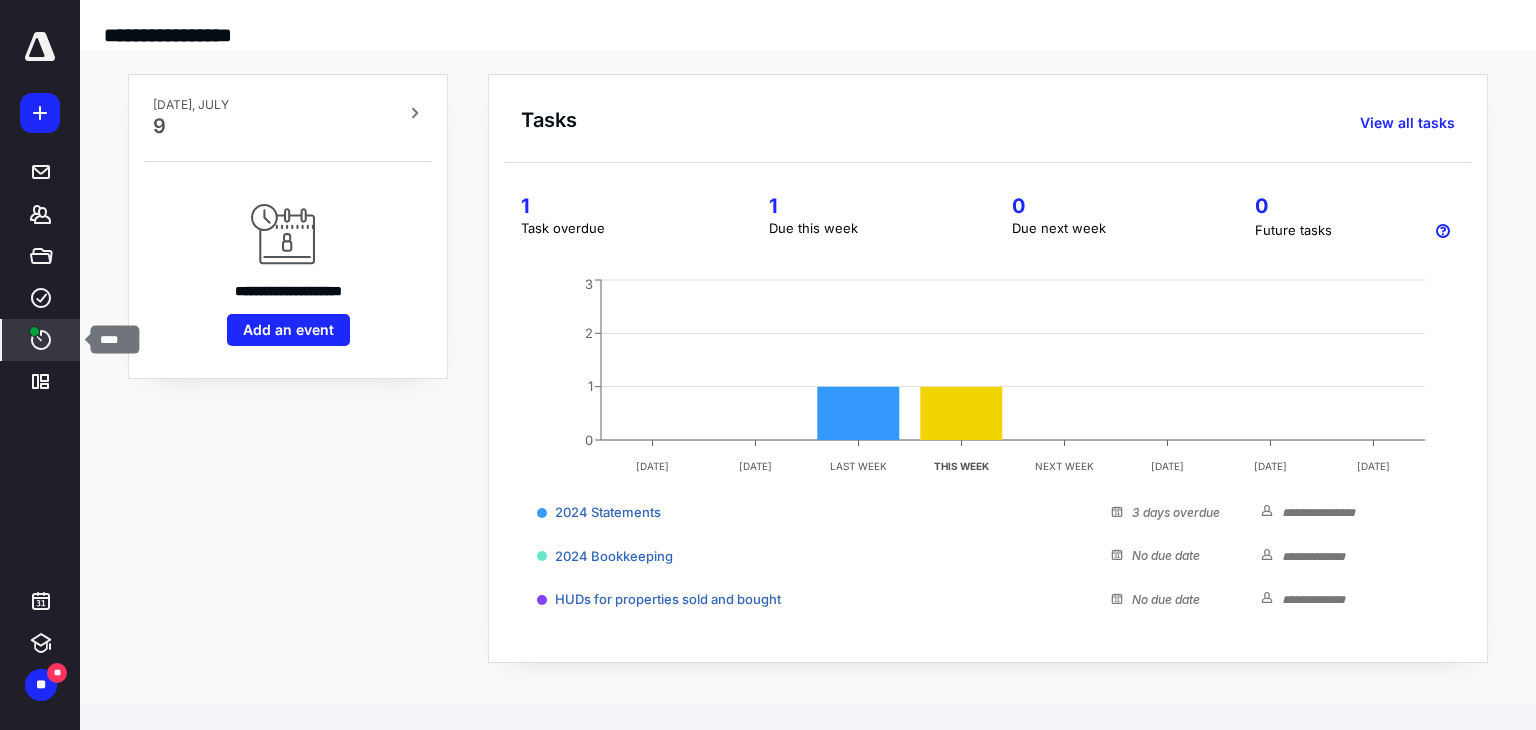 click 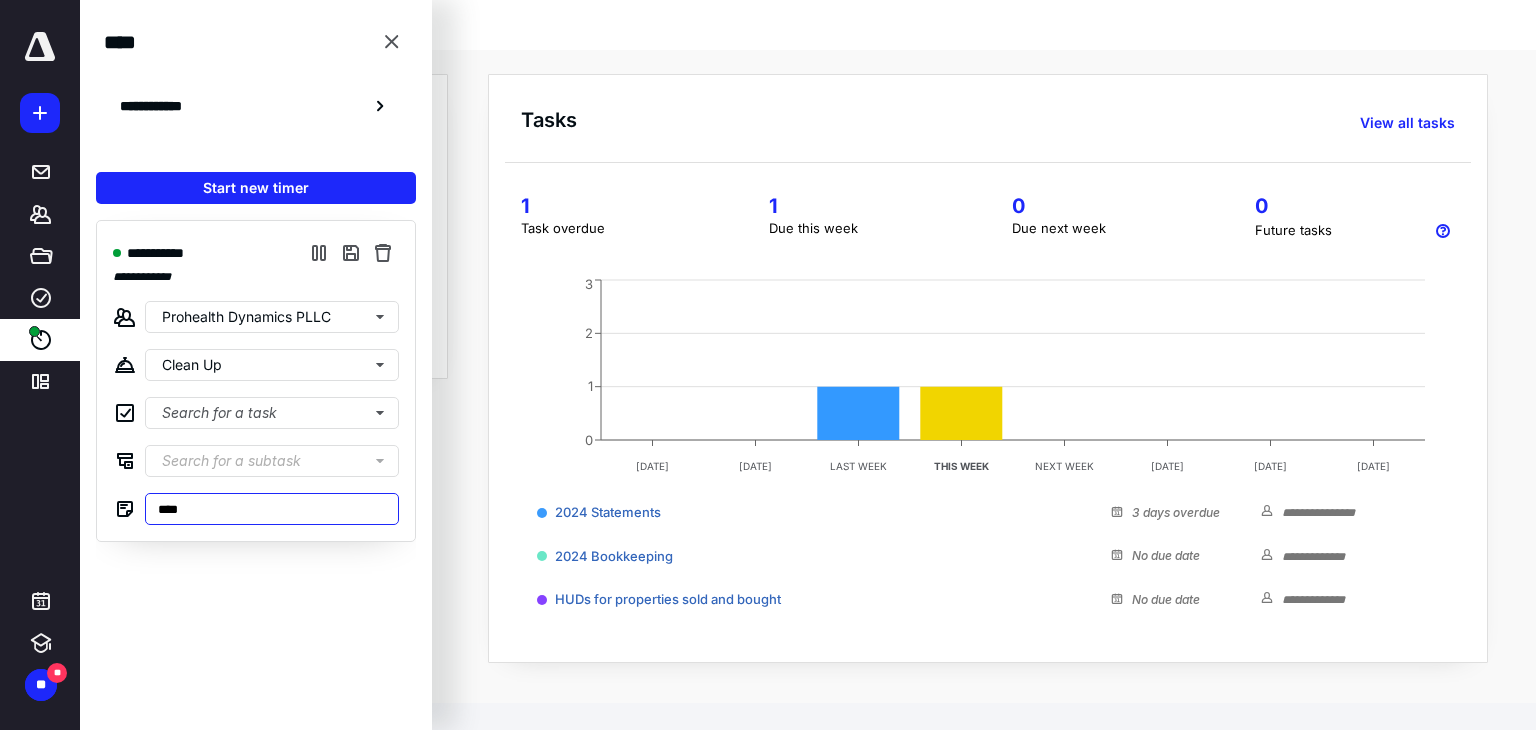 click on "****" at bounding box center [272, 509] 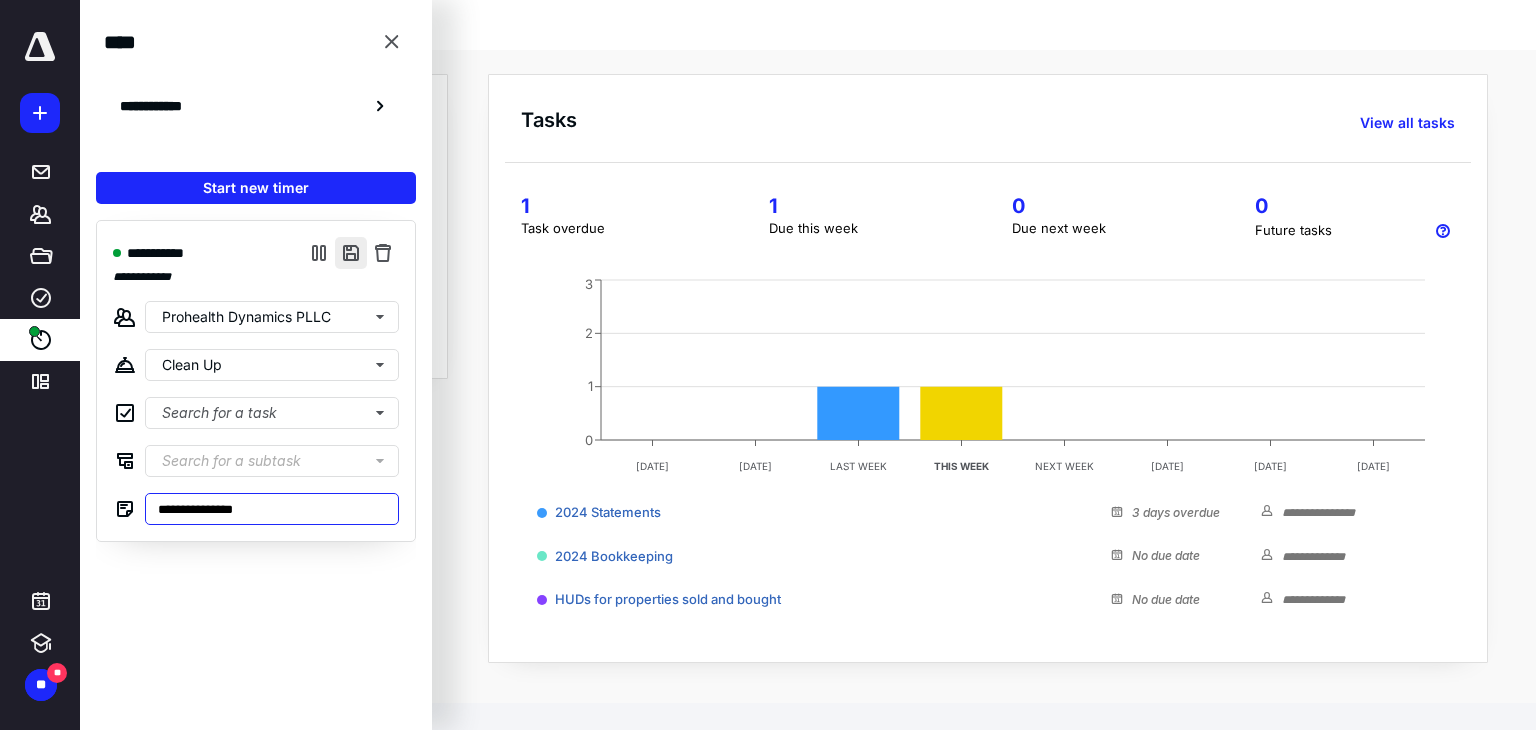 type on "**********" 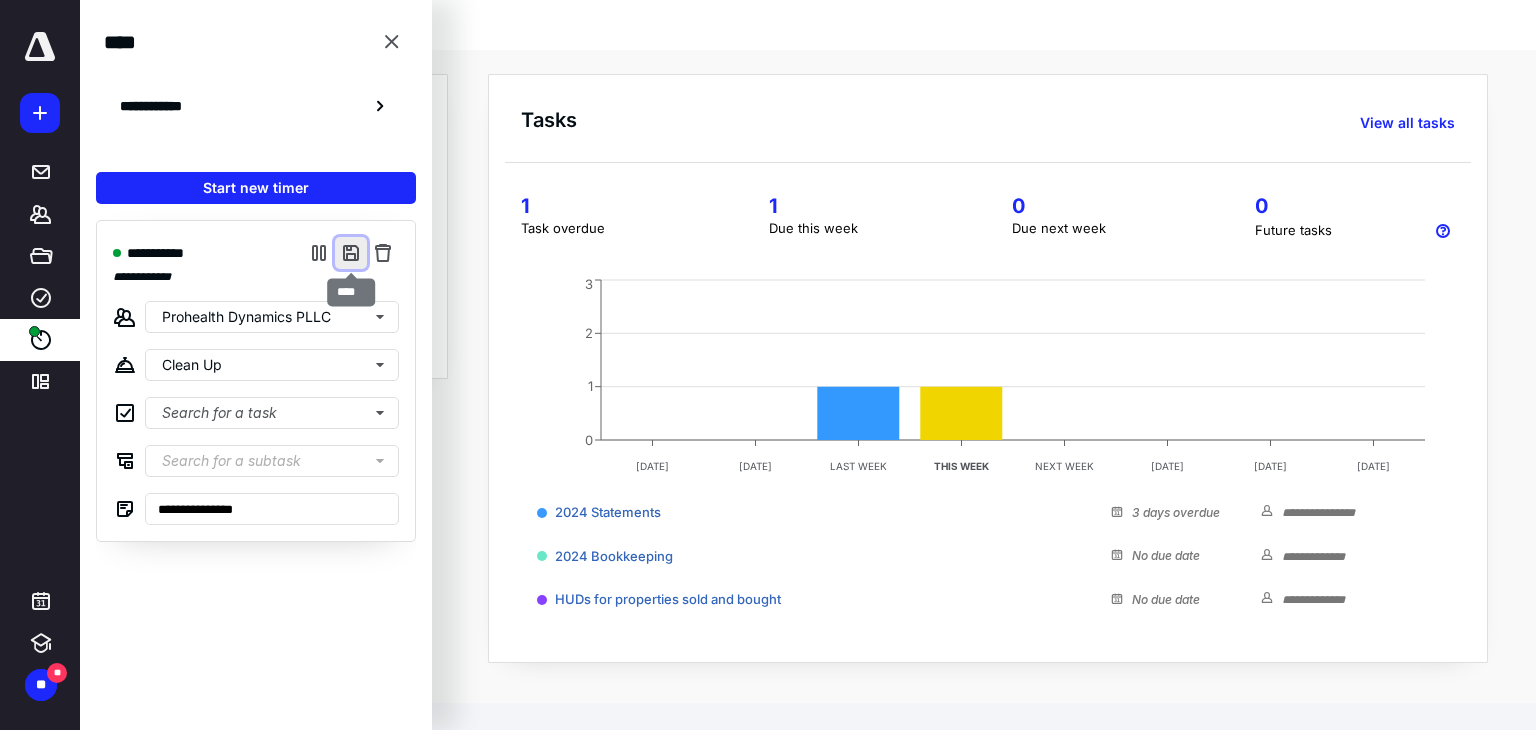 click at bounding box center (351, 253) 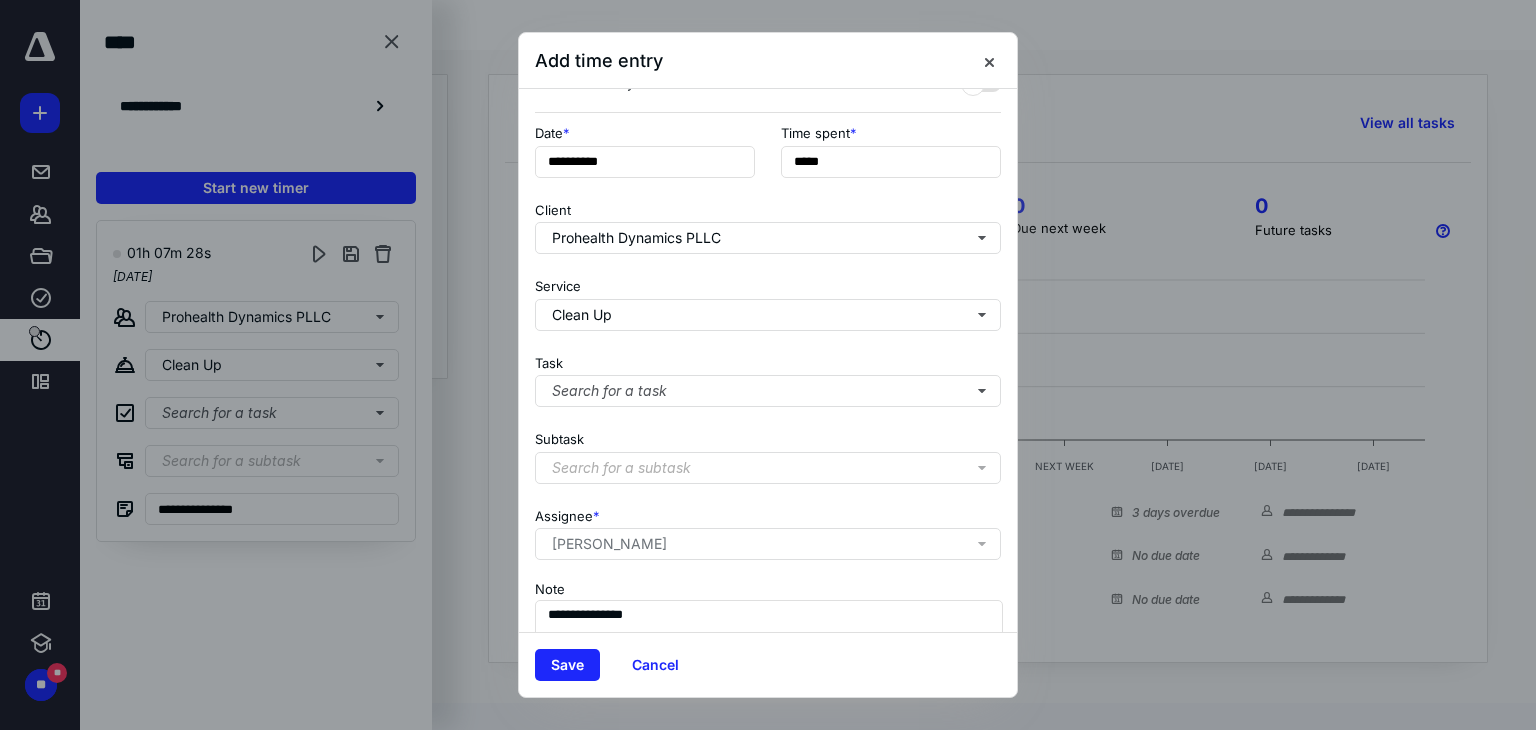 scroll, scrollTop: 171, scrollLeft: 0, axis: vertical 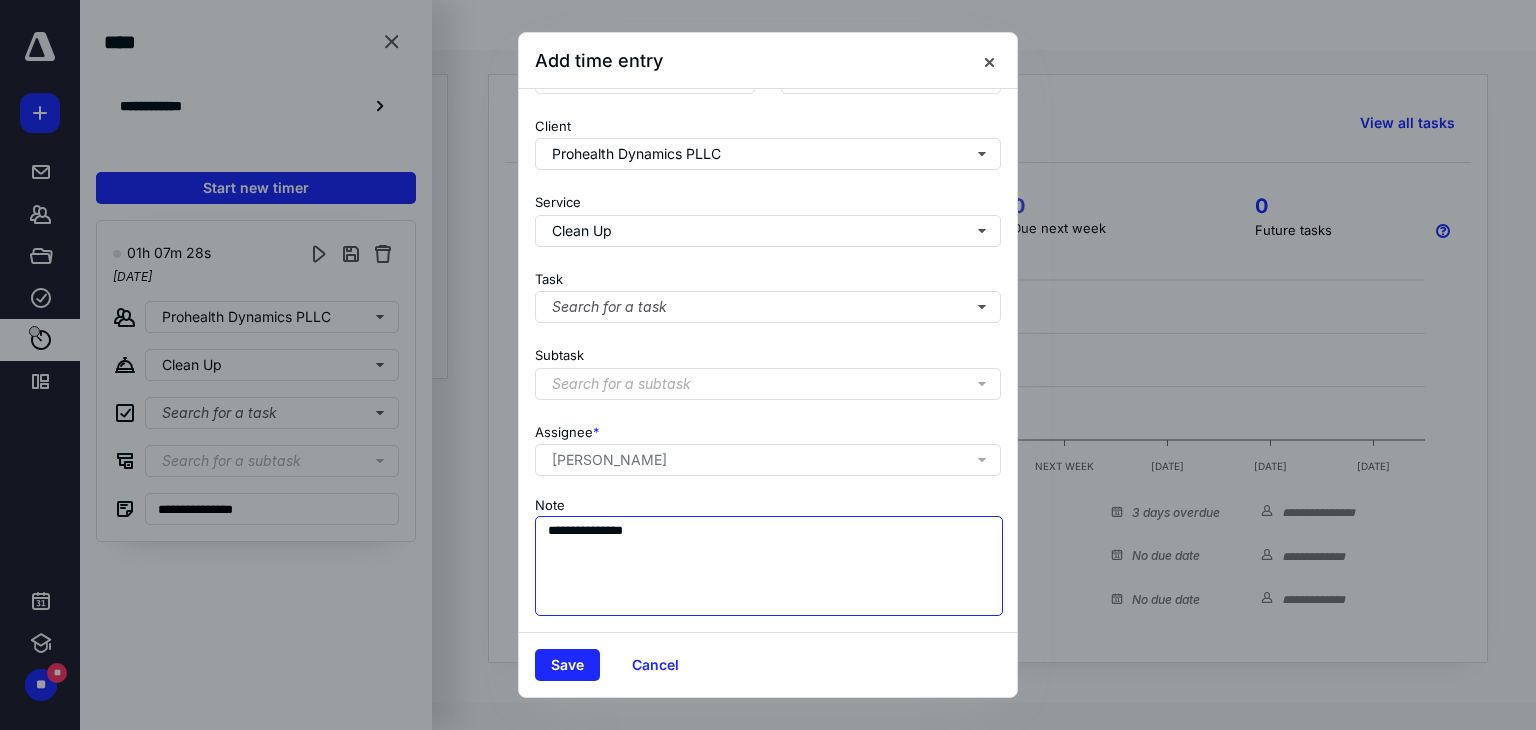click on "**********" at bounding box center (769, 566) 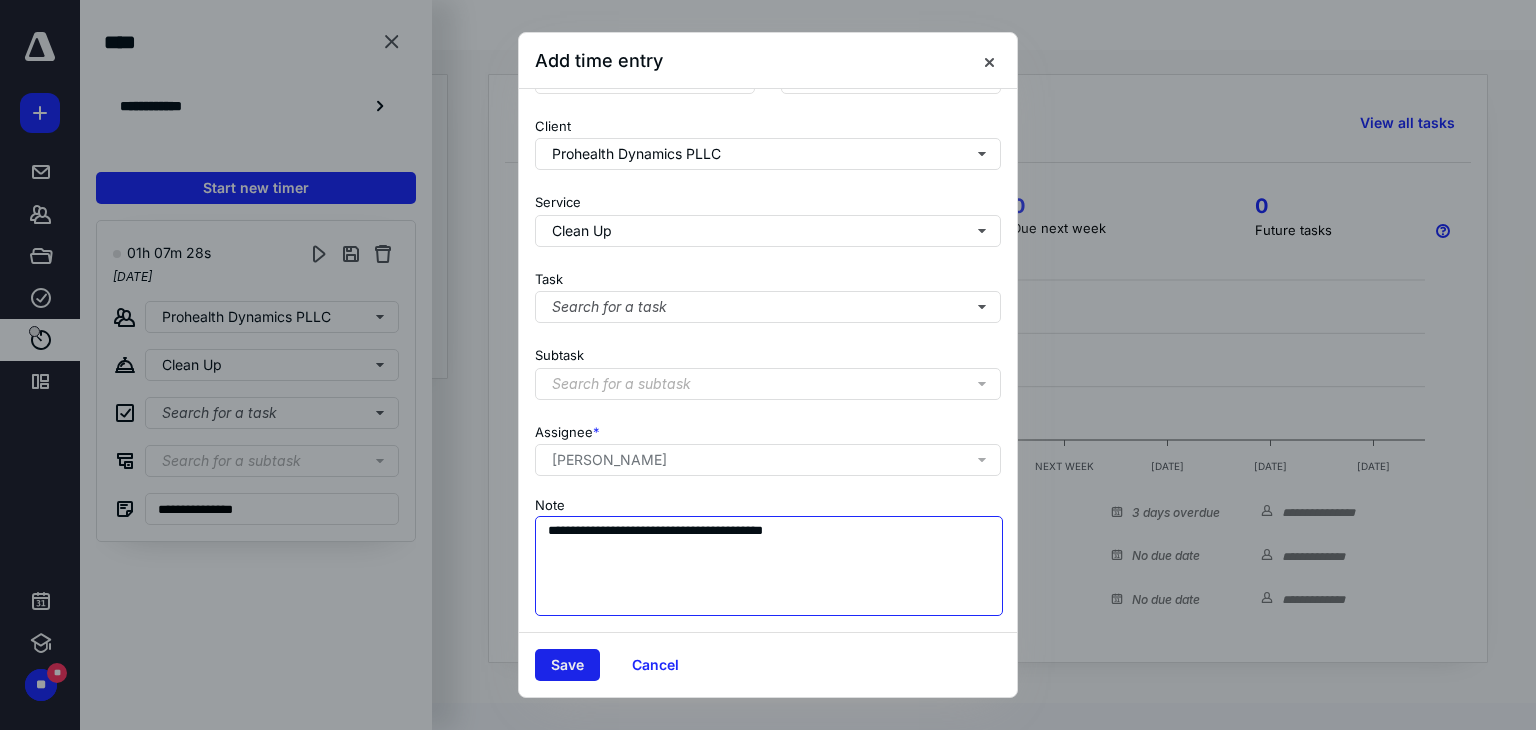 type on "**********" 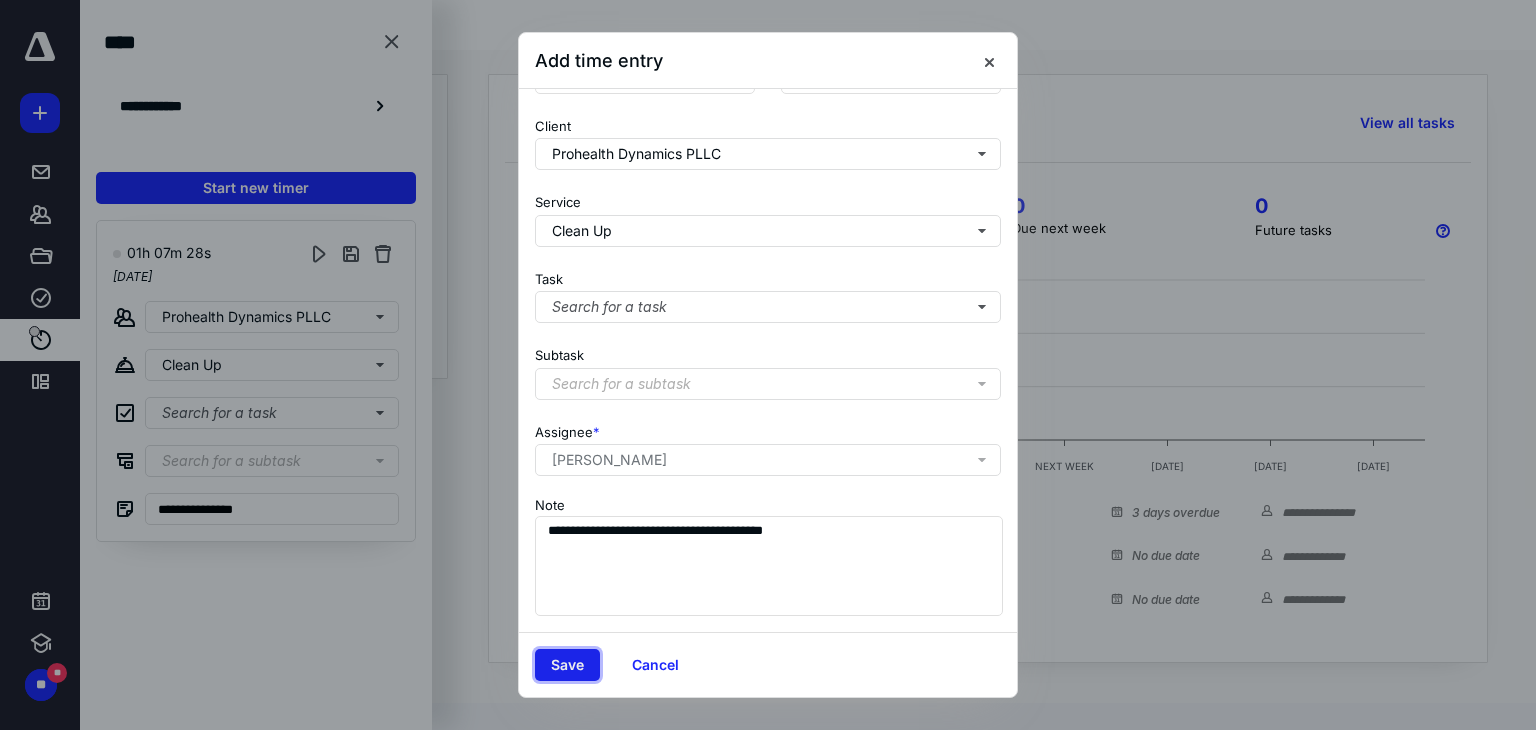 click on "Save" at bounding box center [567, 665] 